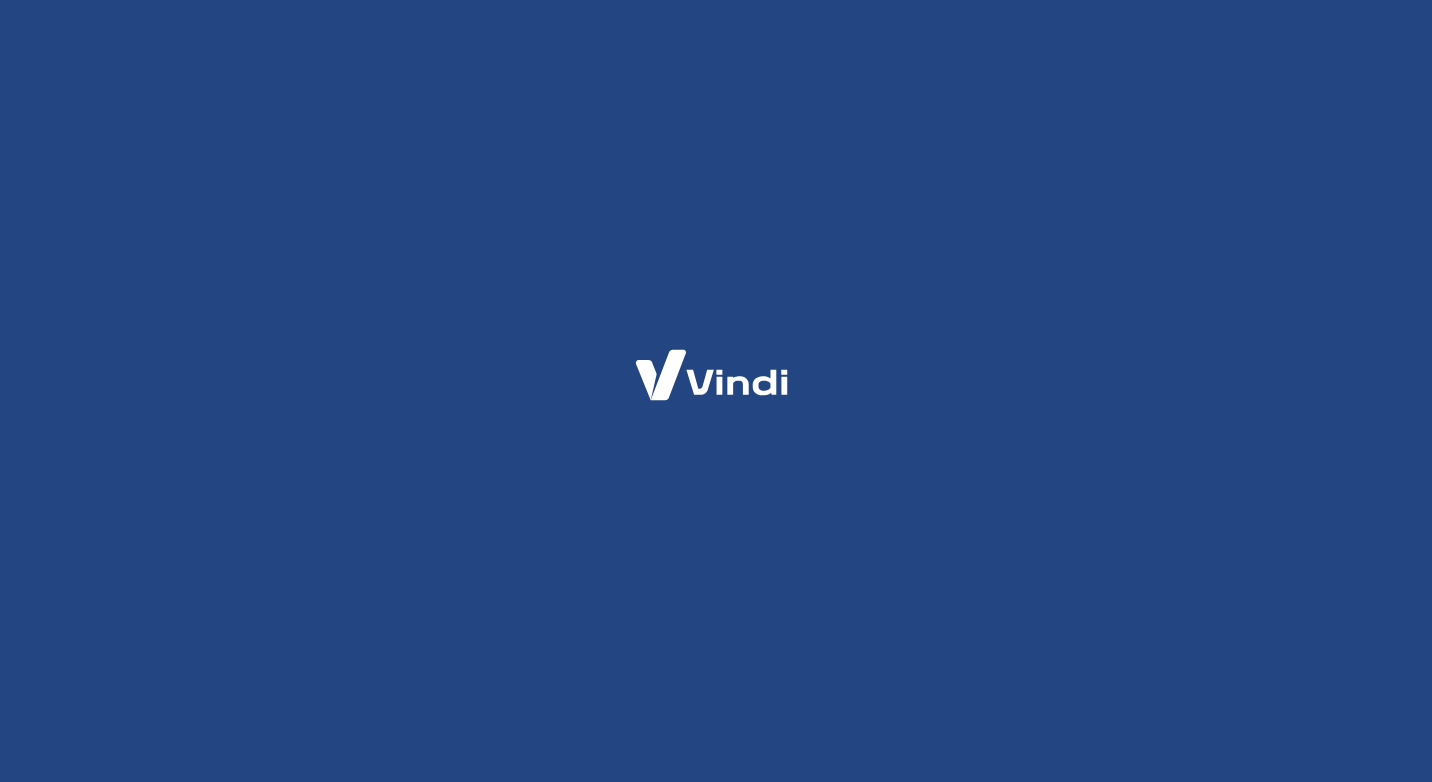 scroll, scrollTop: 0, scrollLeft: 0, axis: both 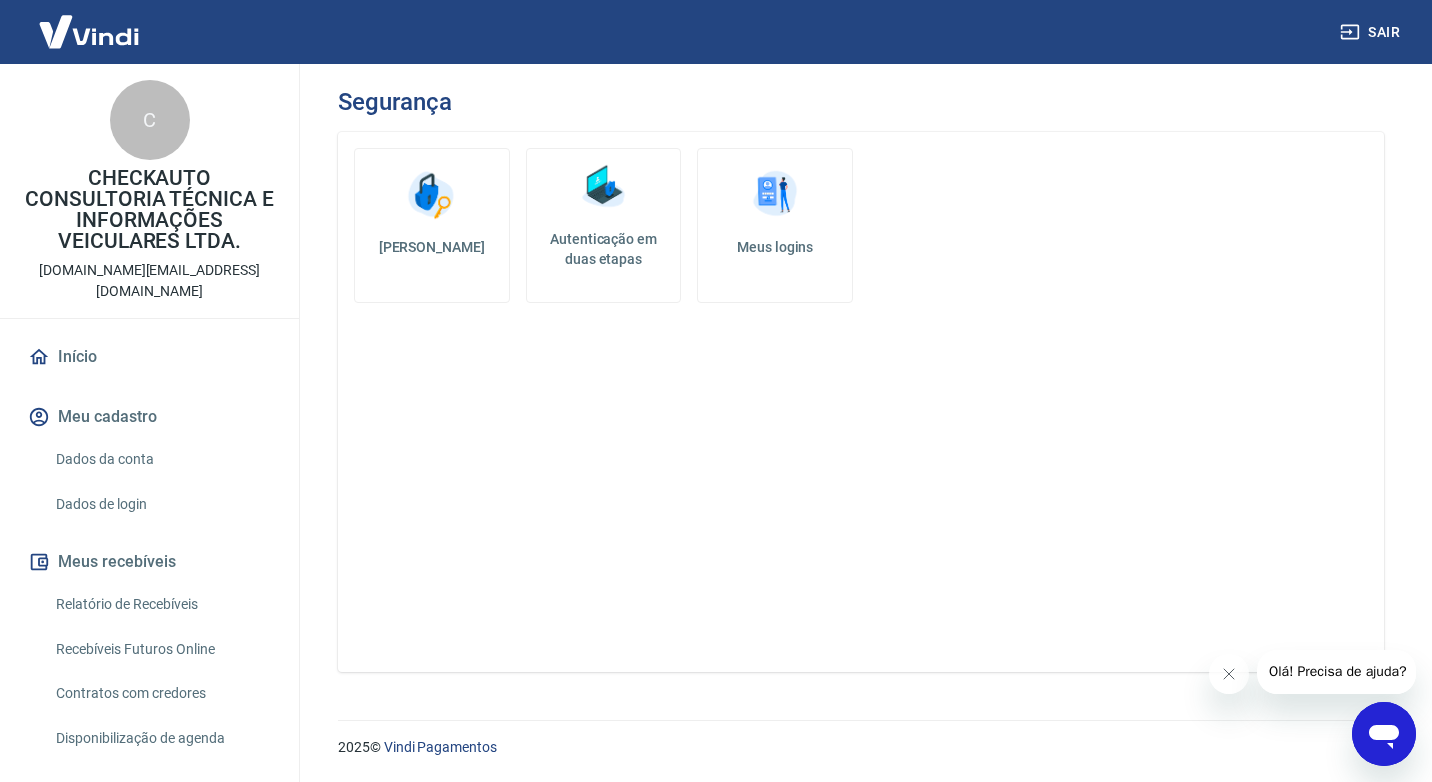 click on "Autenticação em duas etapas" at bounding box center [604, 225] 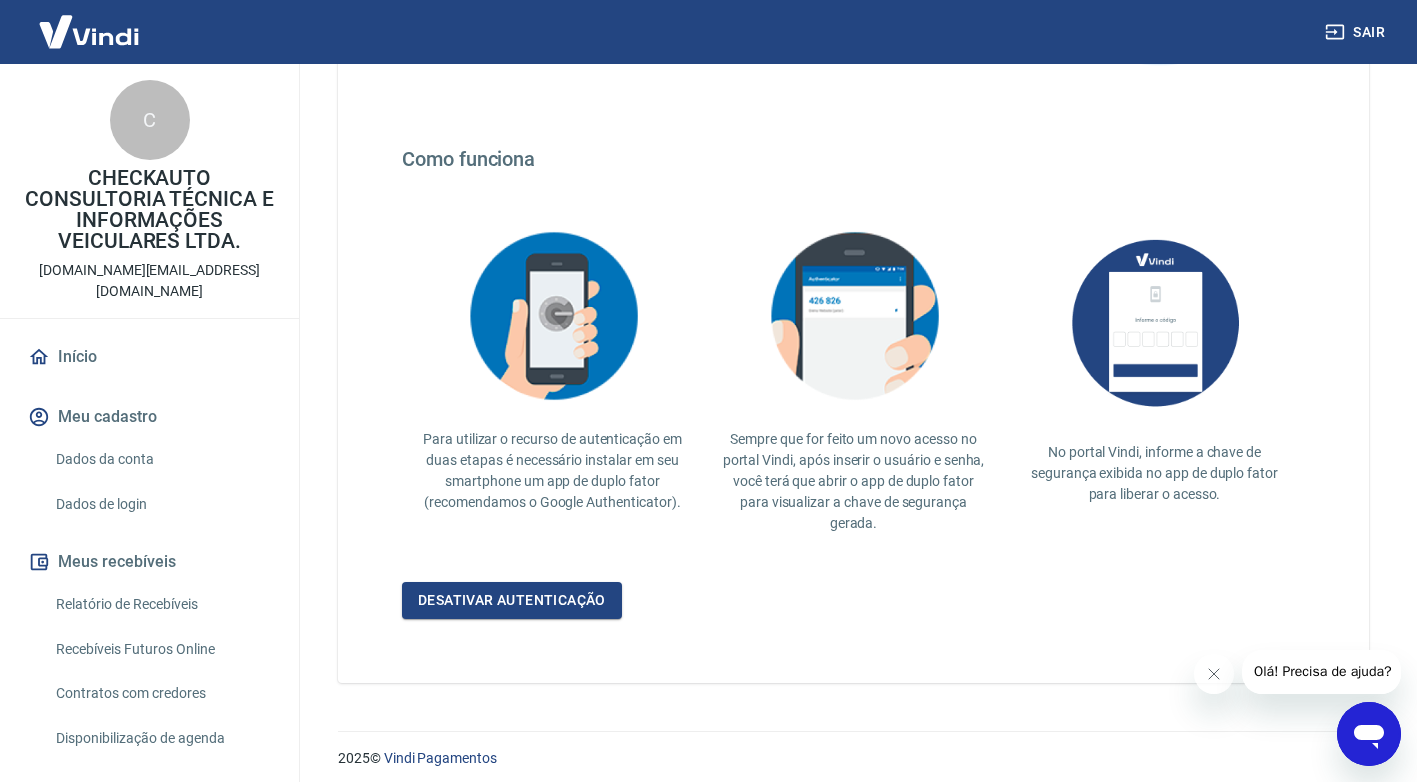 scroll, scrollTop: 324, scrollLeft: 0, axis: vertical 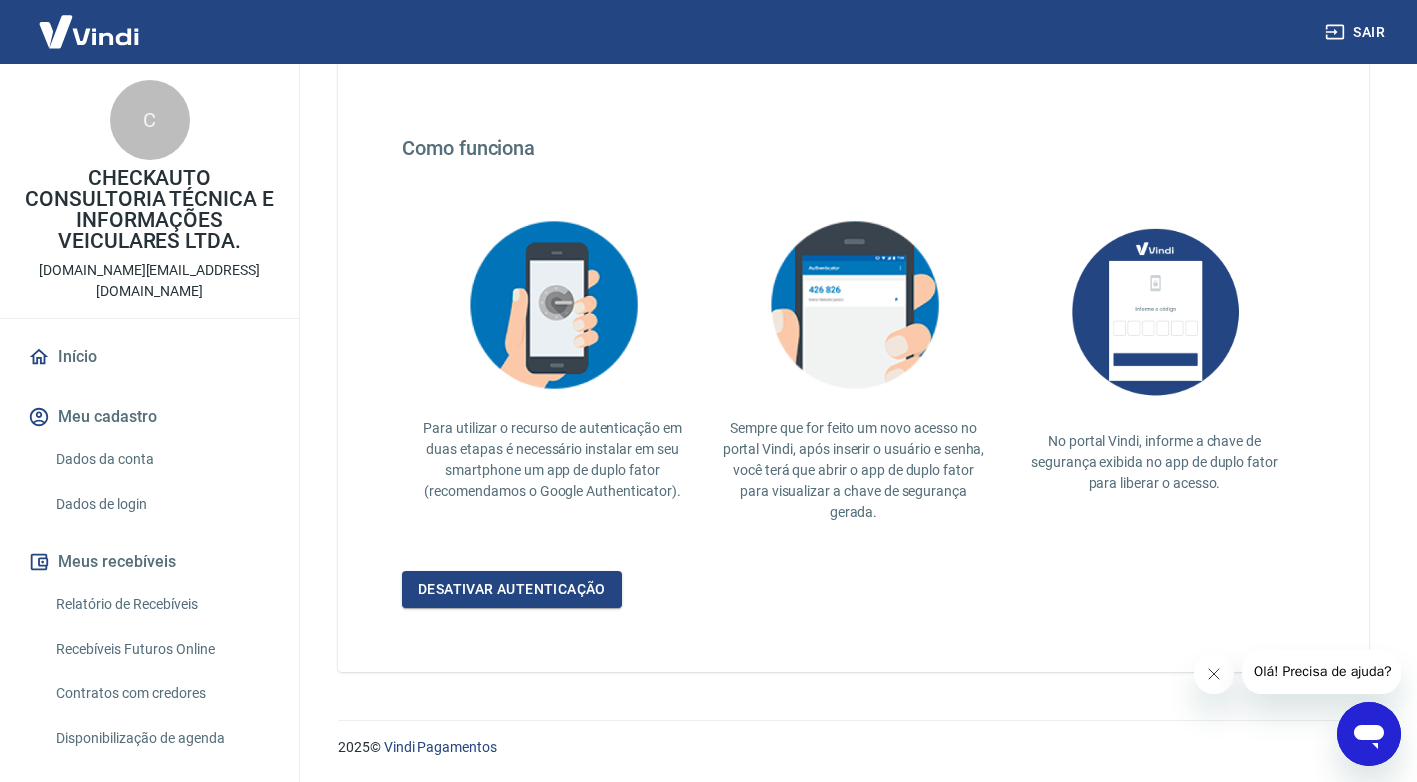 click 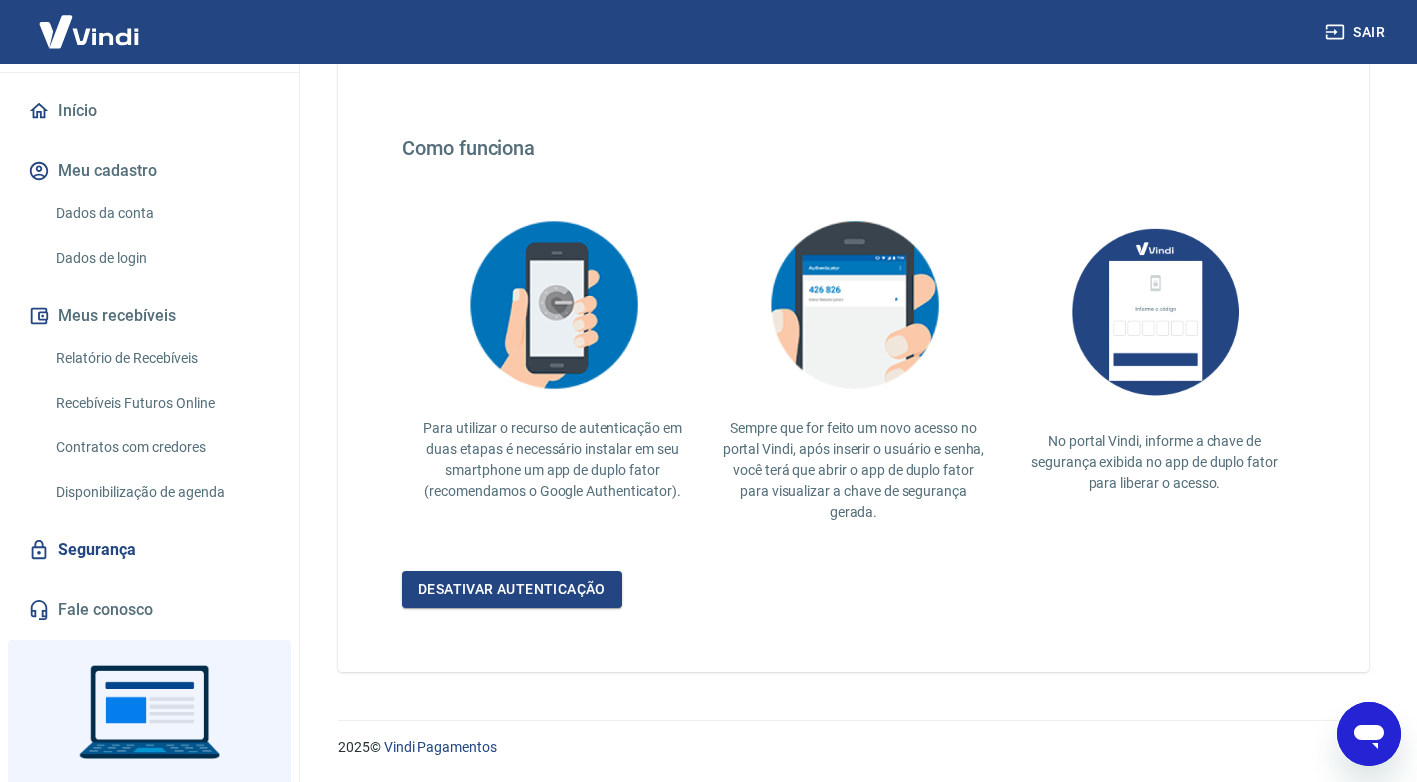 scroll, scrollTop: 200, scrollLeft: 0, axis: vertical 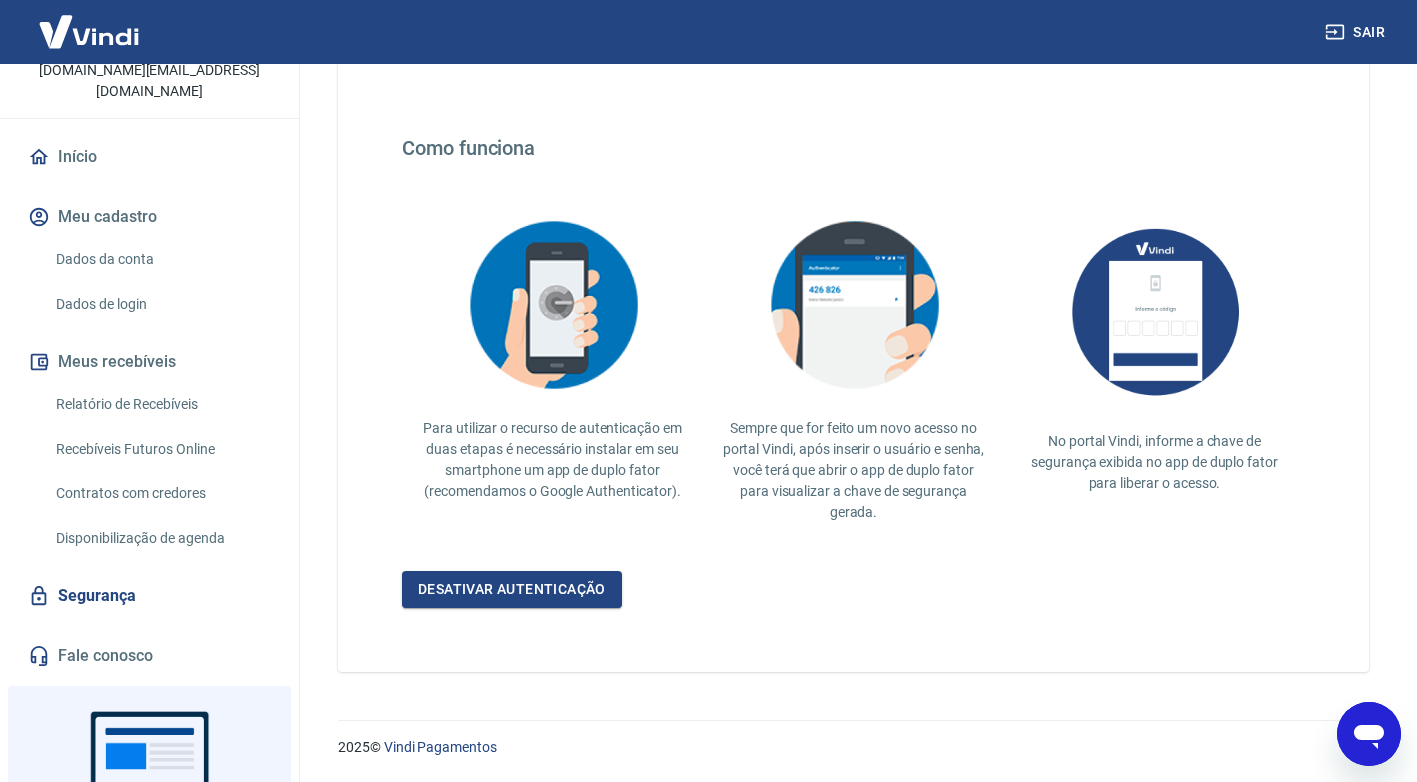 click on "Segurança" at bounding box center (149, 596) 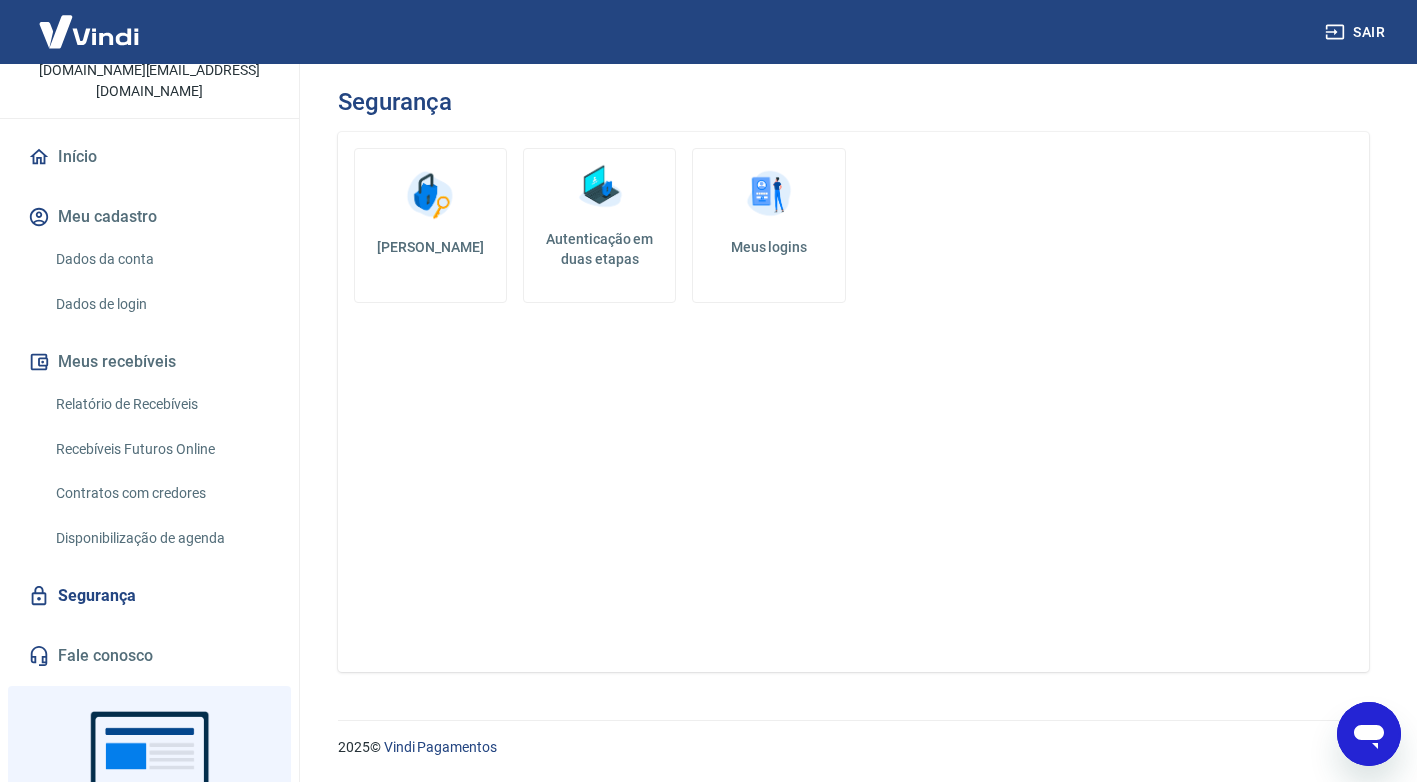 scroll, scrollTop: 0, scrollLeft: 0, axis: both 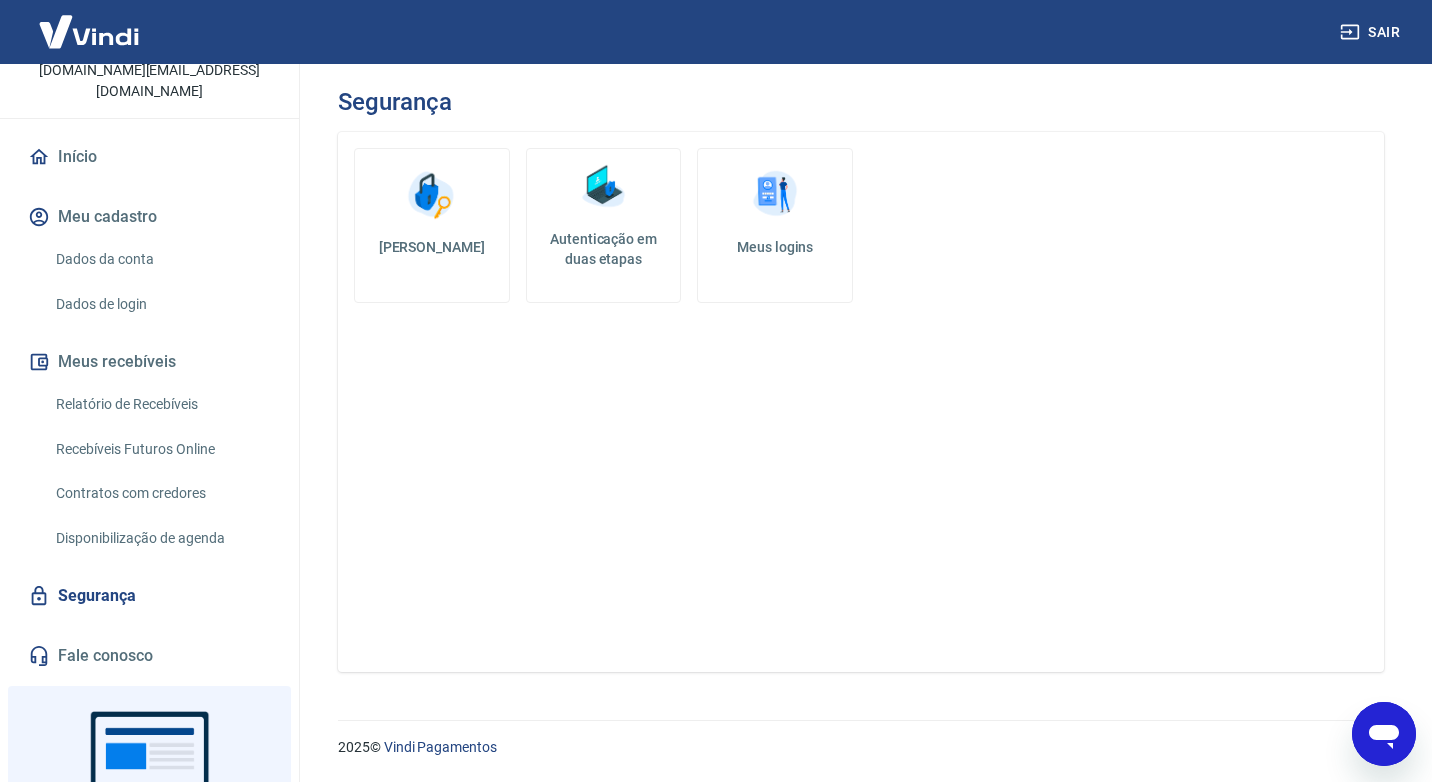 click on "Autenticação em duas etapas" at bounding box center (604, 249) 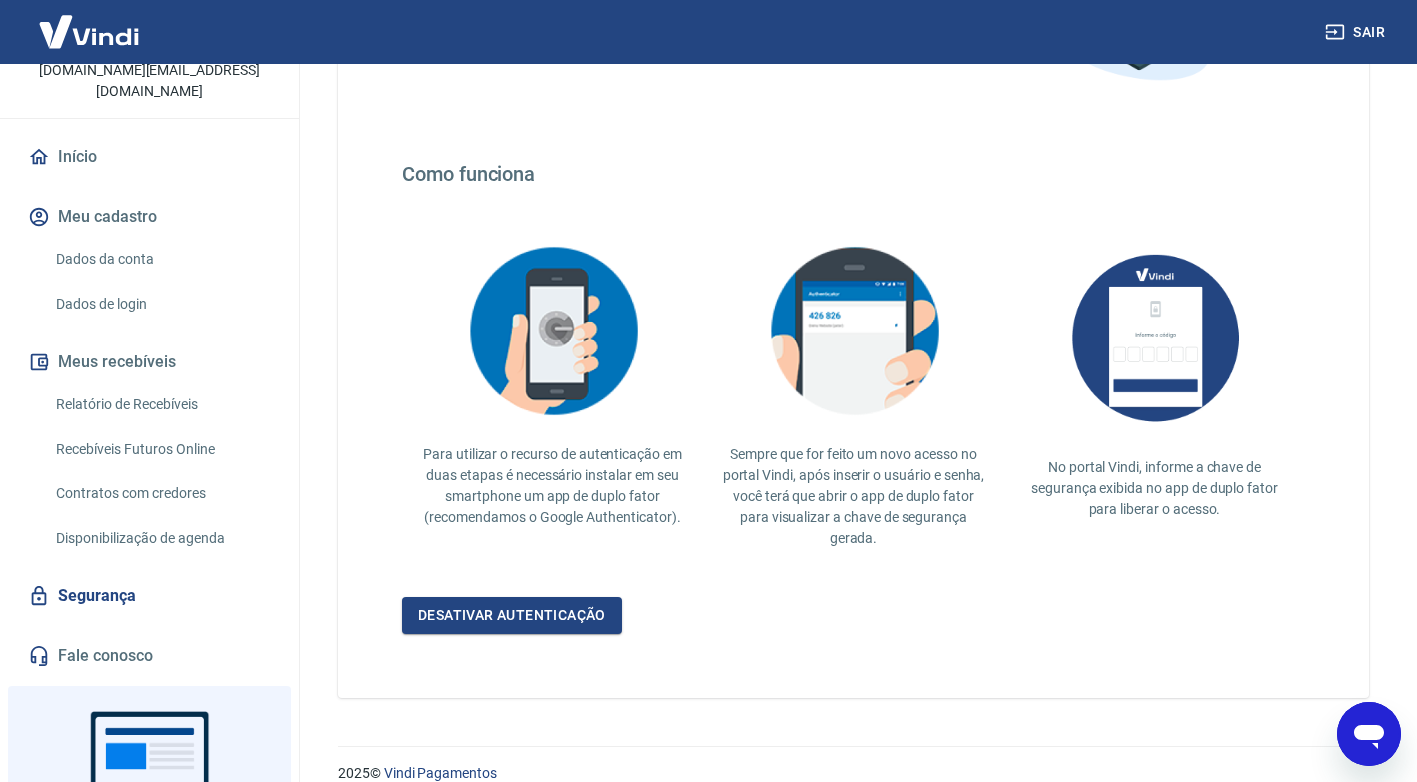scroll, scrollTop: 300, scrollLeft: 0, axis: vertical 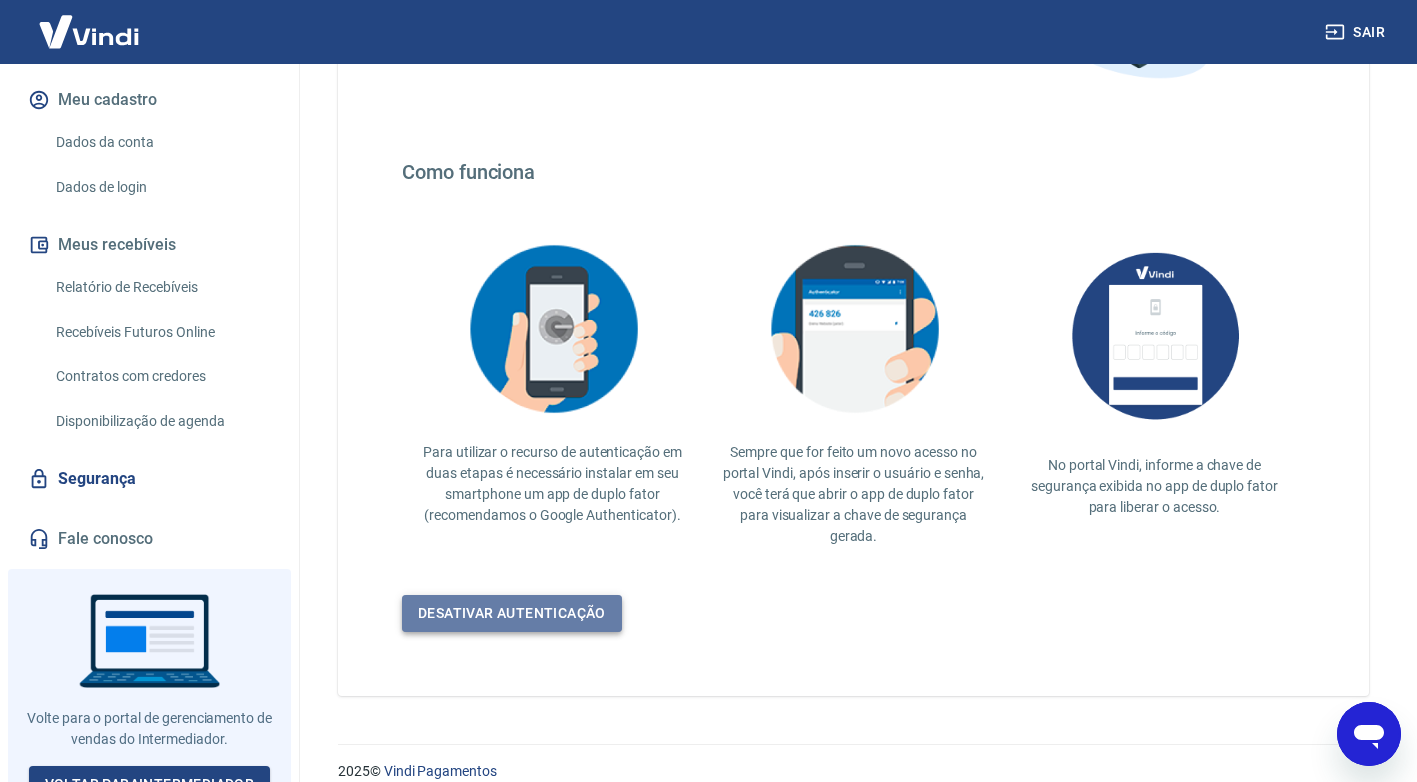 click on "Desativar autenticação" at bounding box center [512, 613] 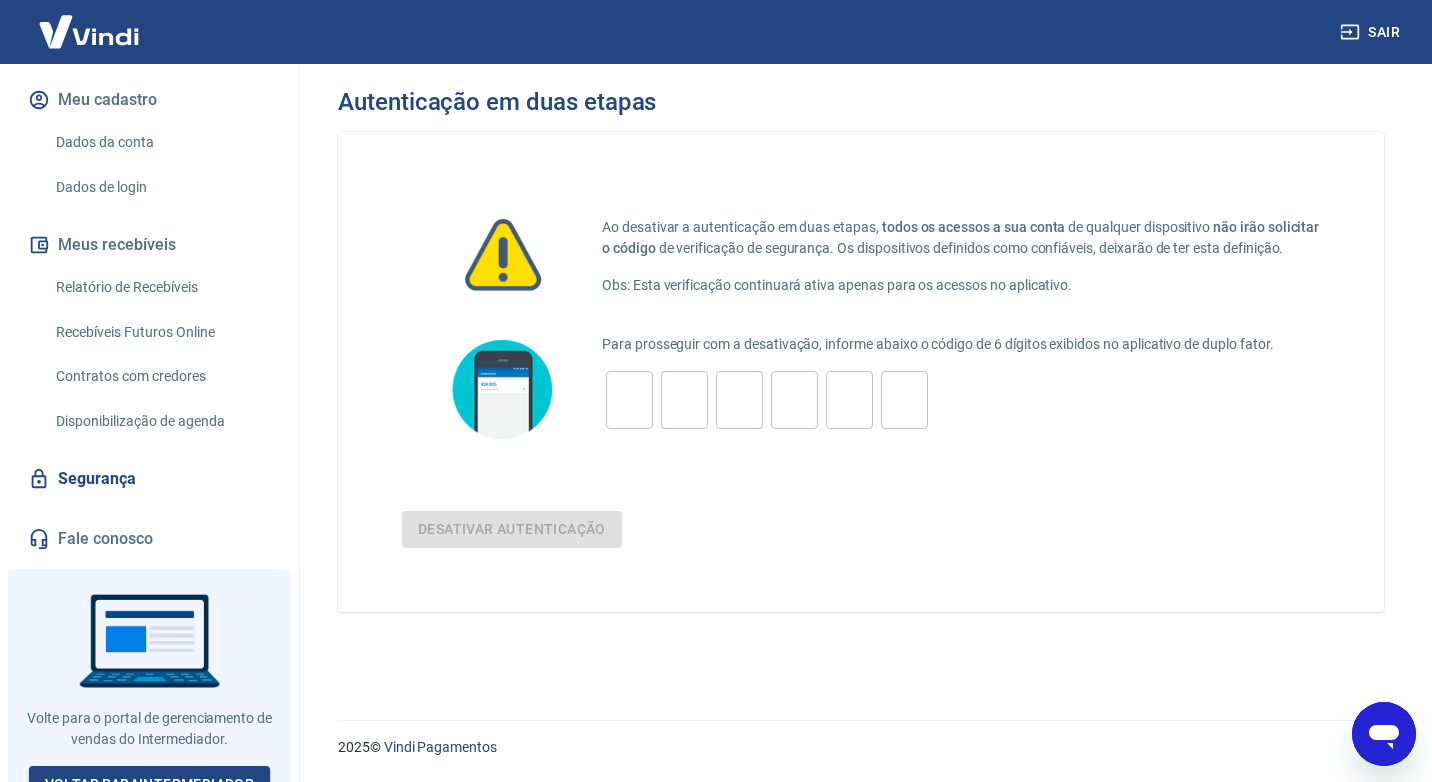 click on "​" at bounding box center (629, 400) 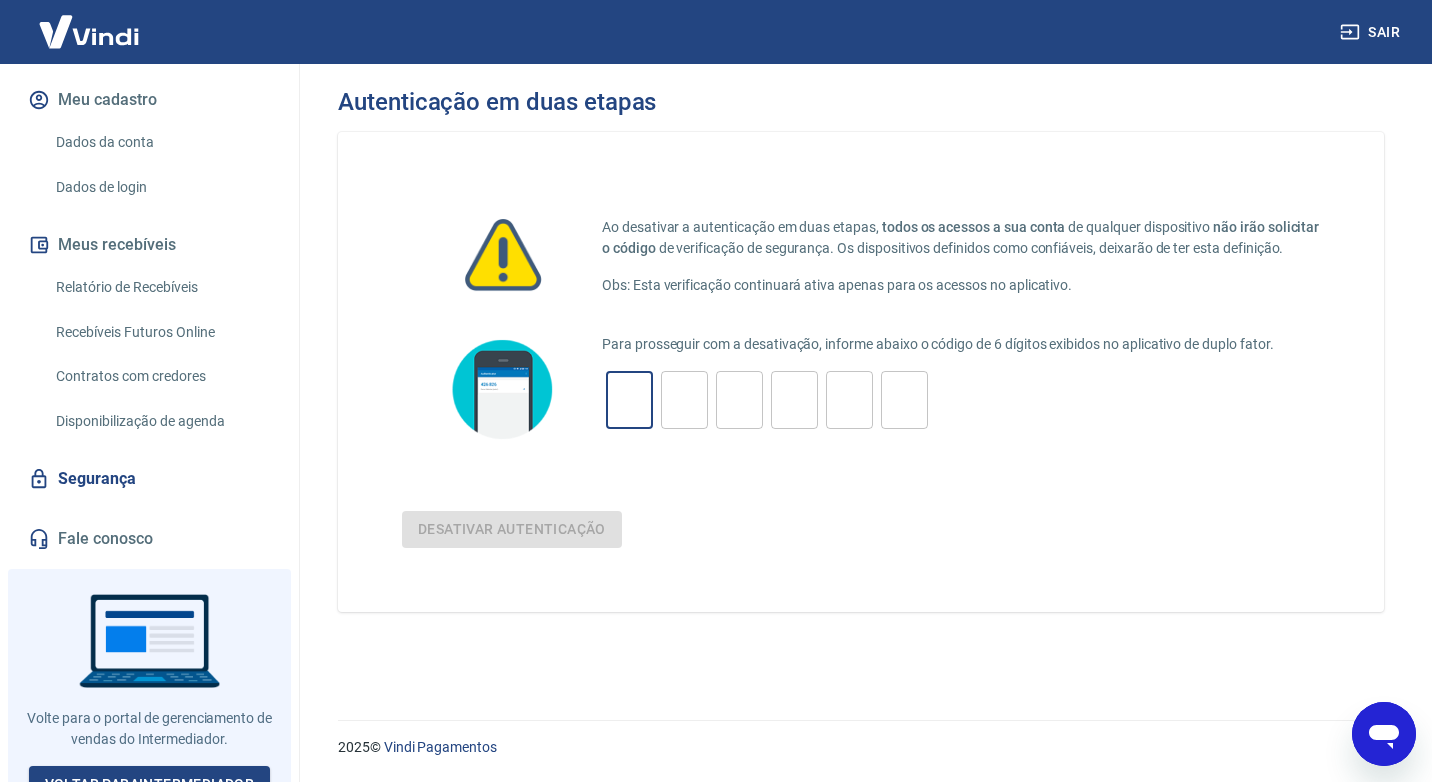 type on "4" 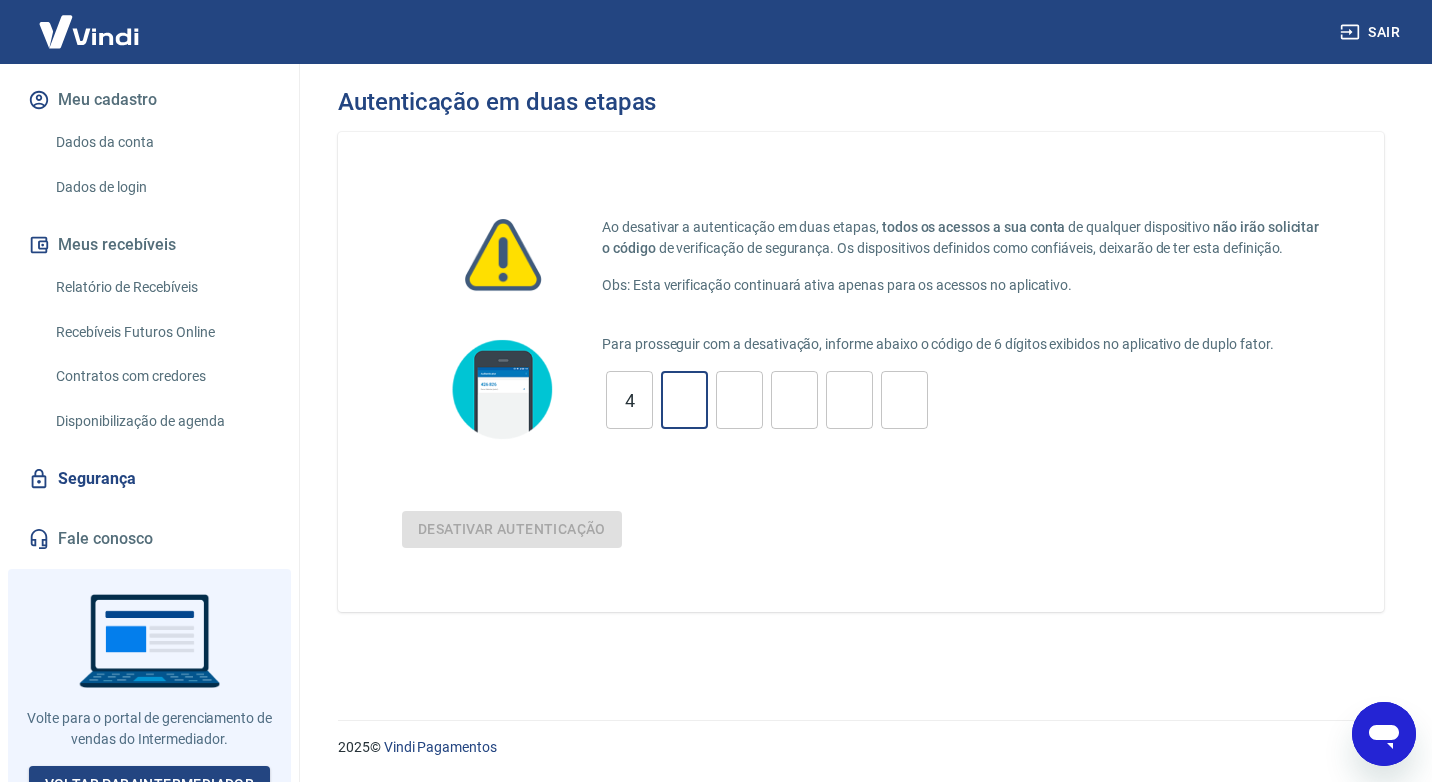 type on "8" 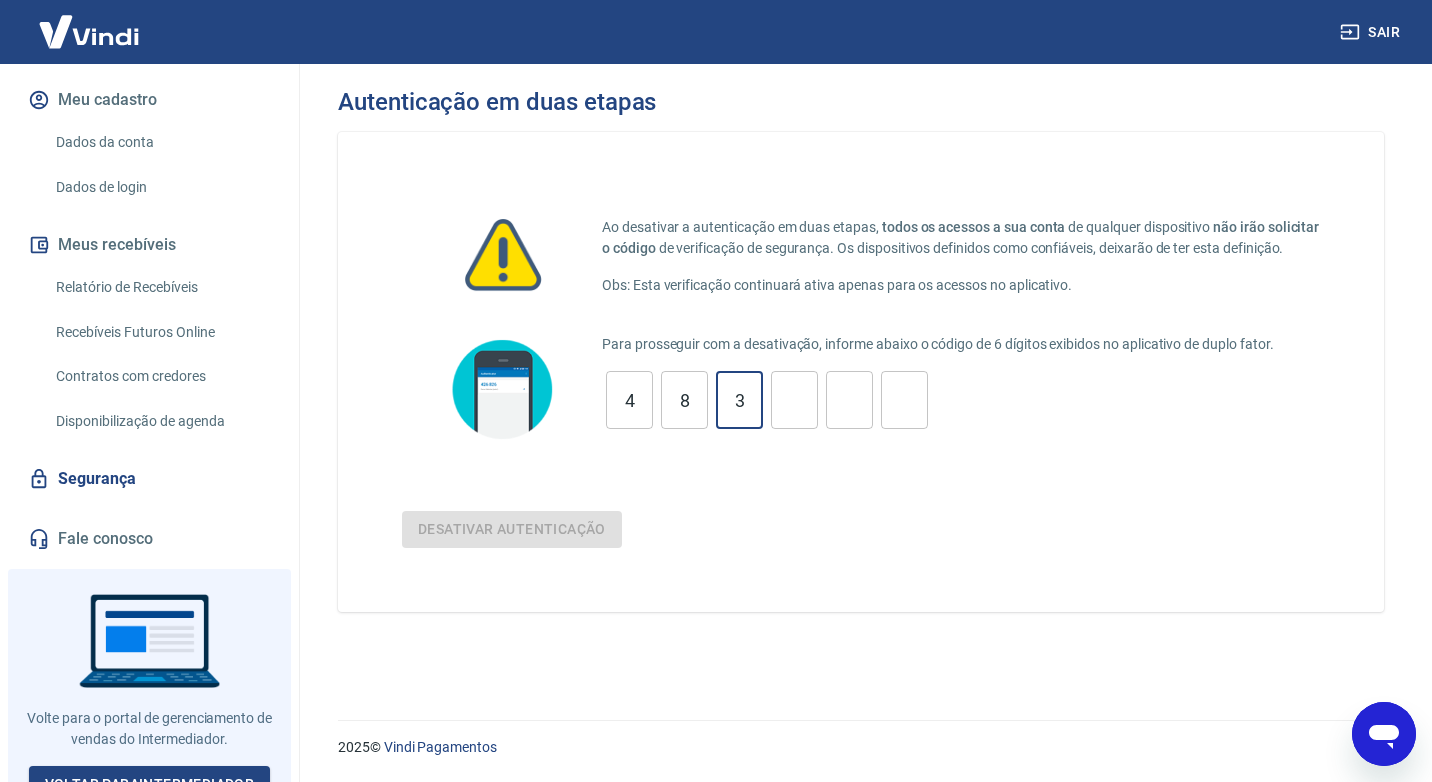 type on "3" 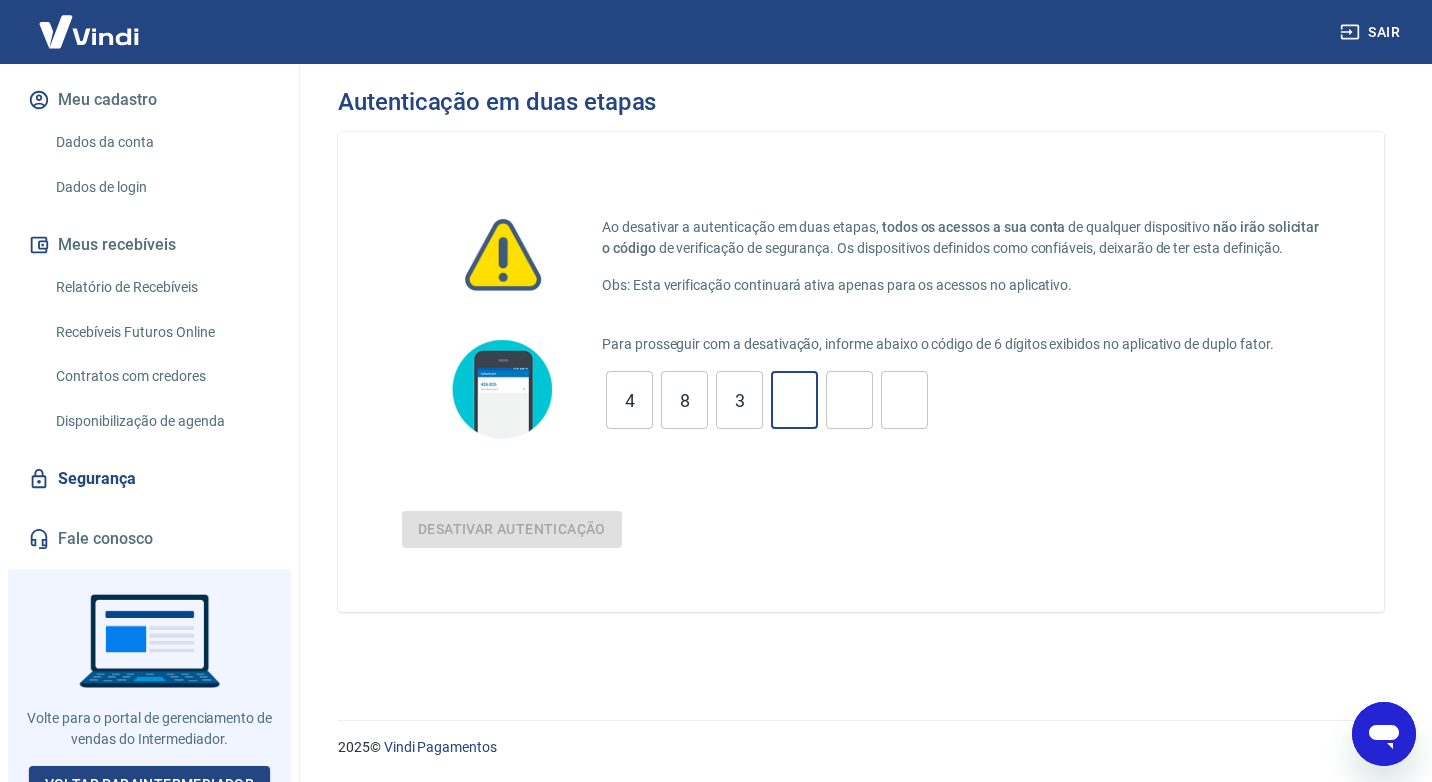 type on "9" 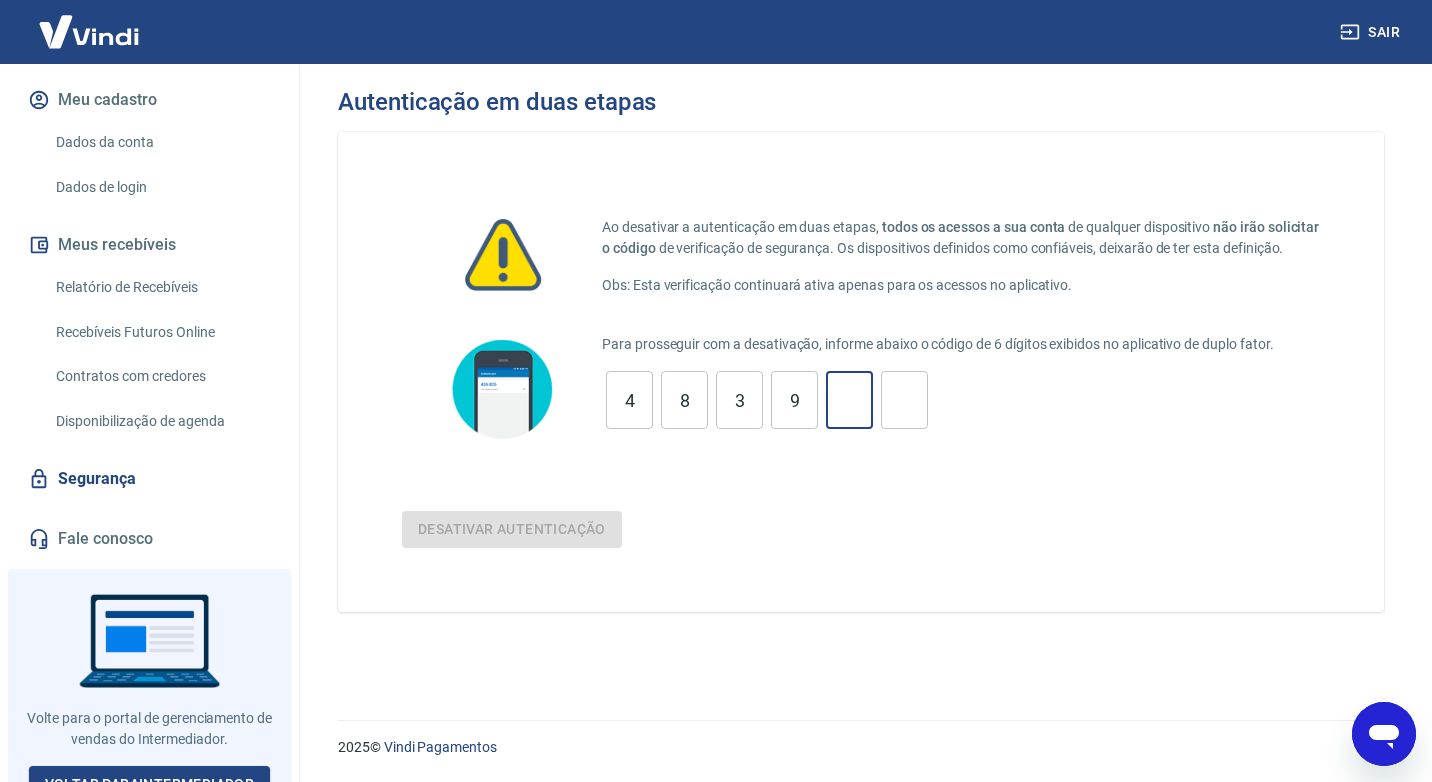 type on "1" 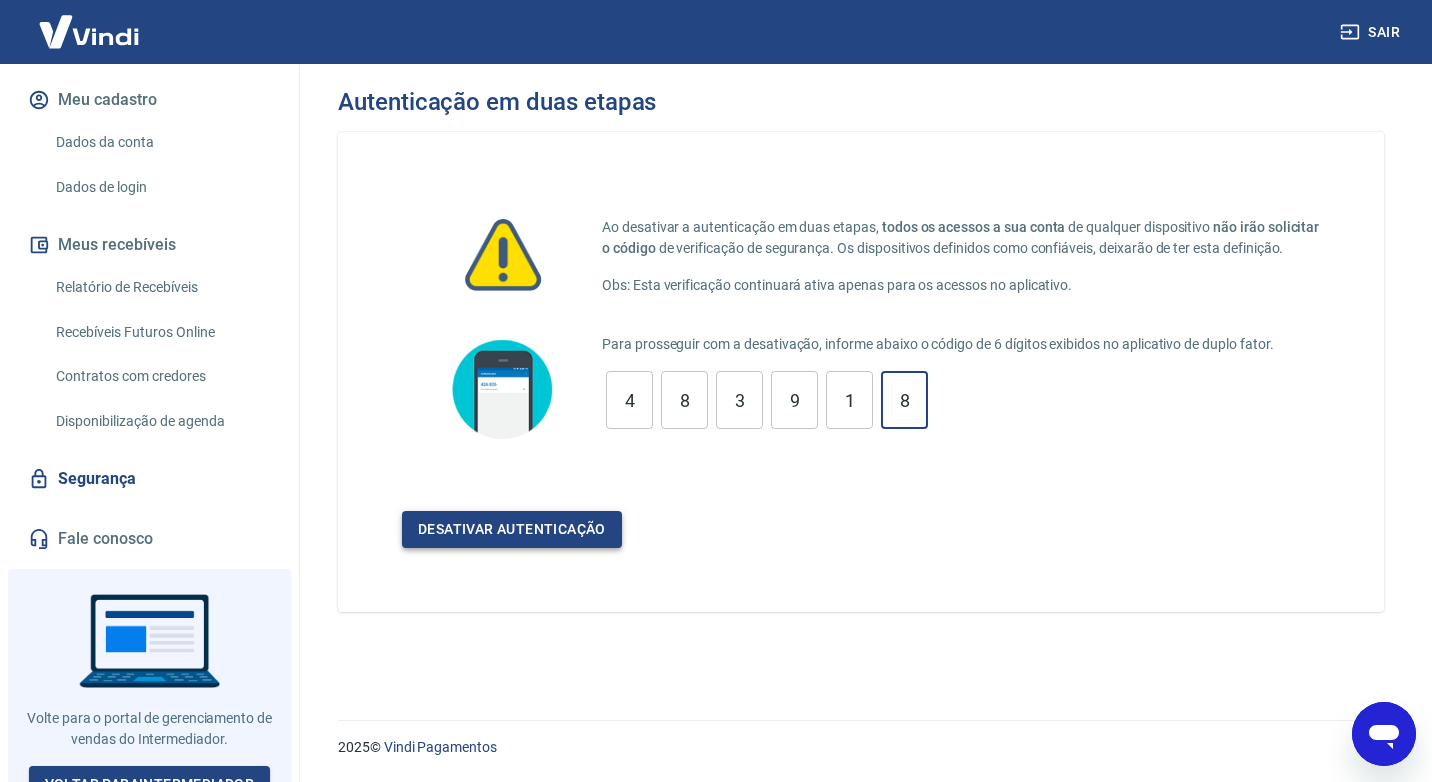 type on "8" 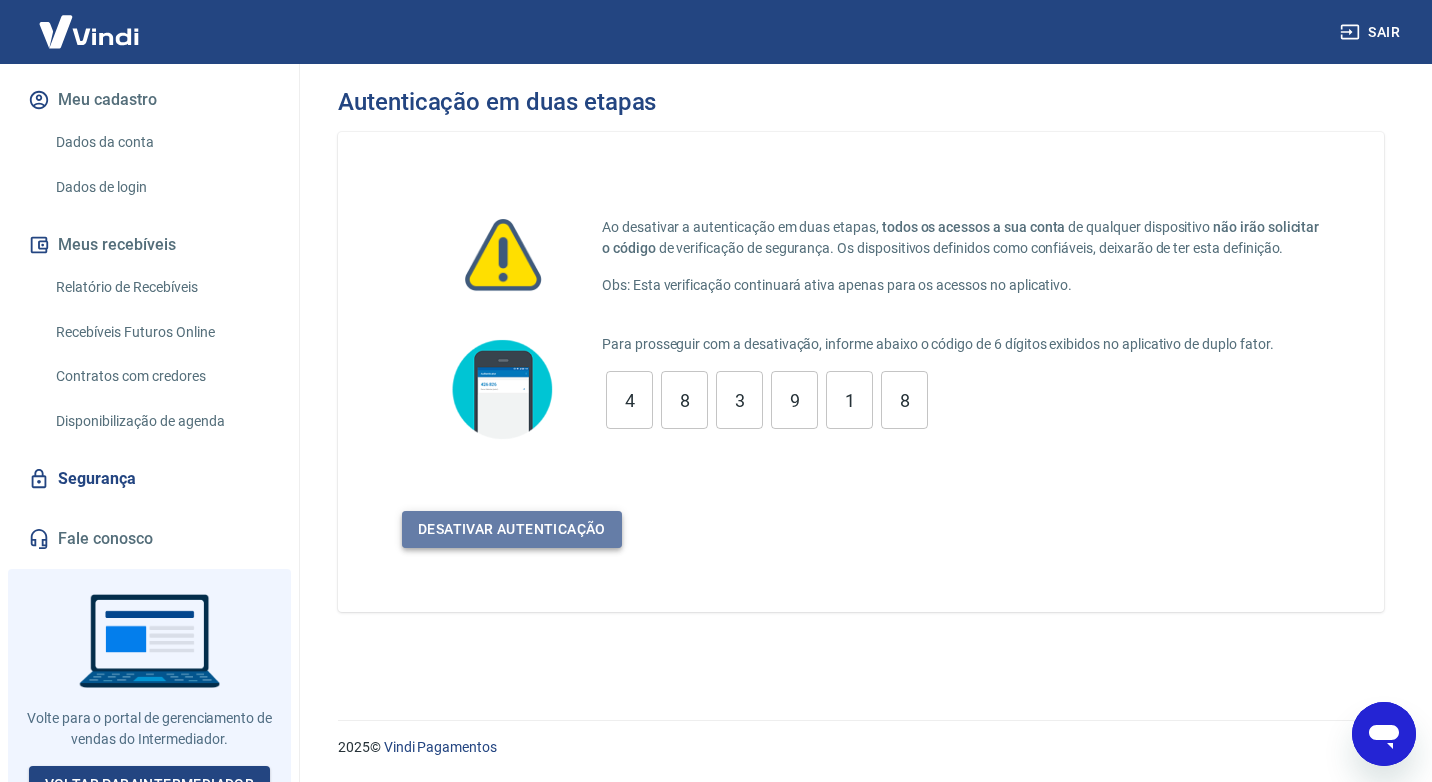 click on "Desativar autenticação" at bounding box center [512, 529] 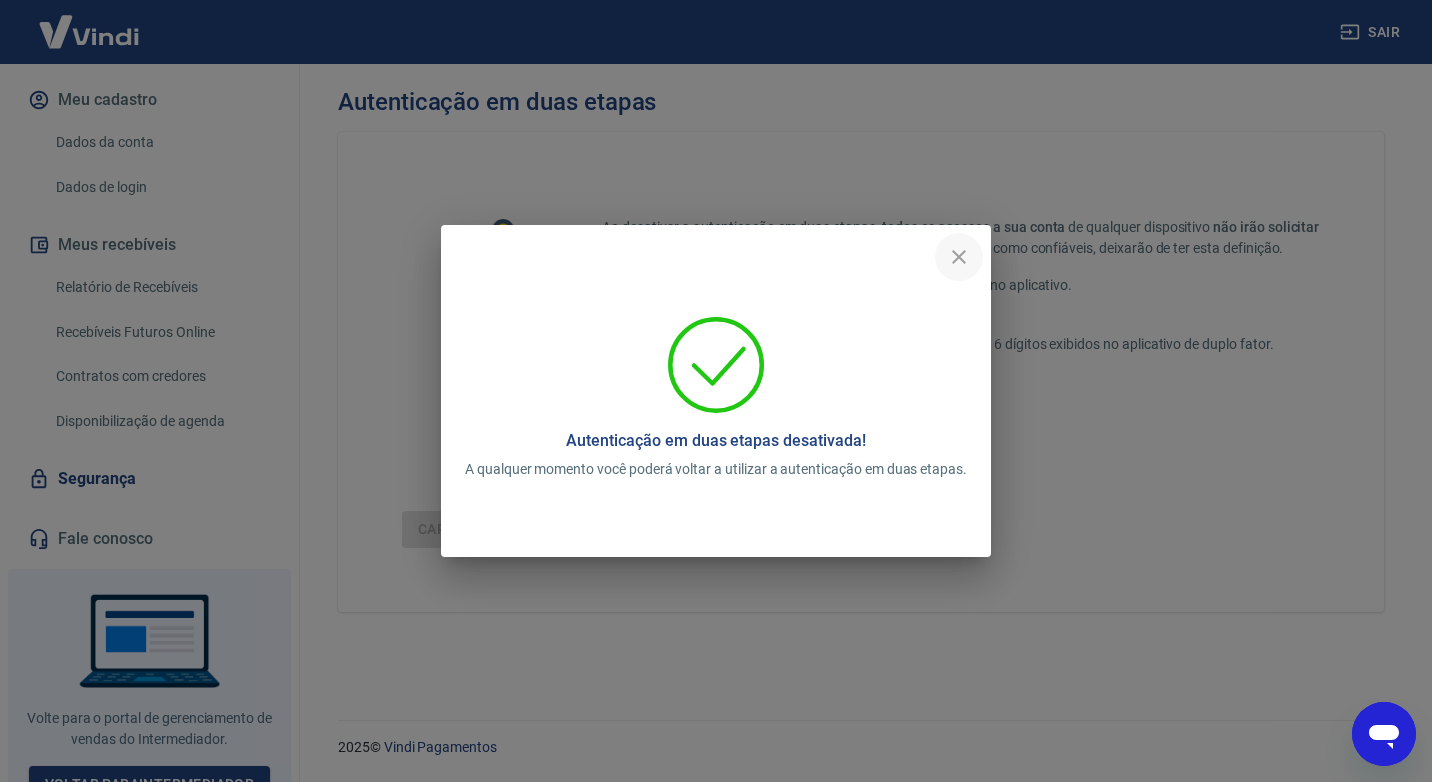 click at bounding box center (959, 257) 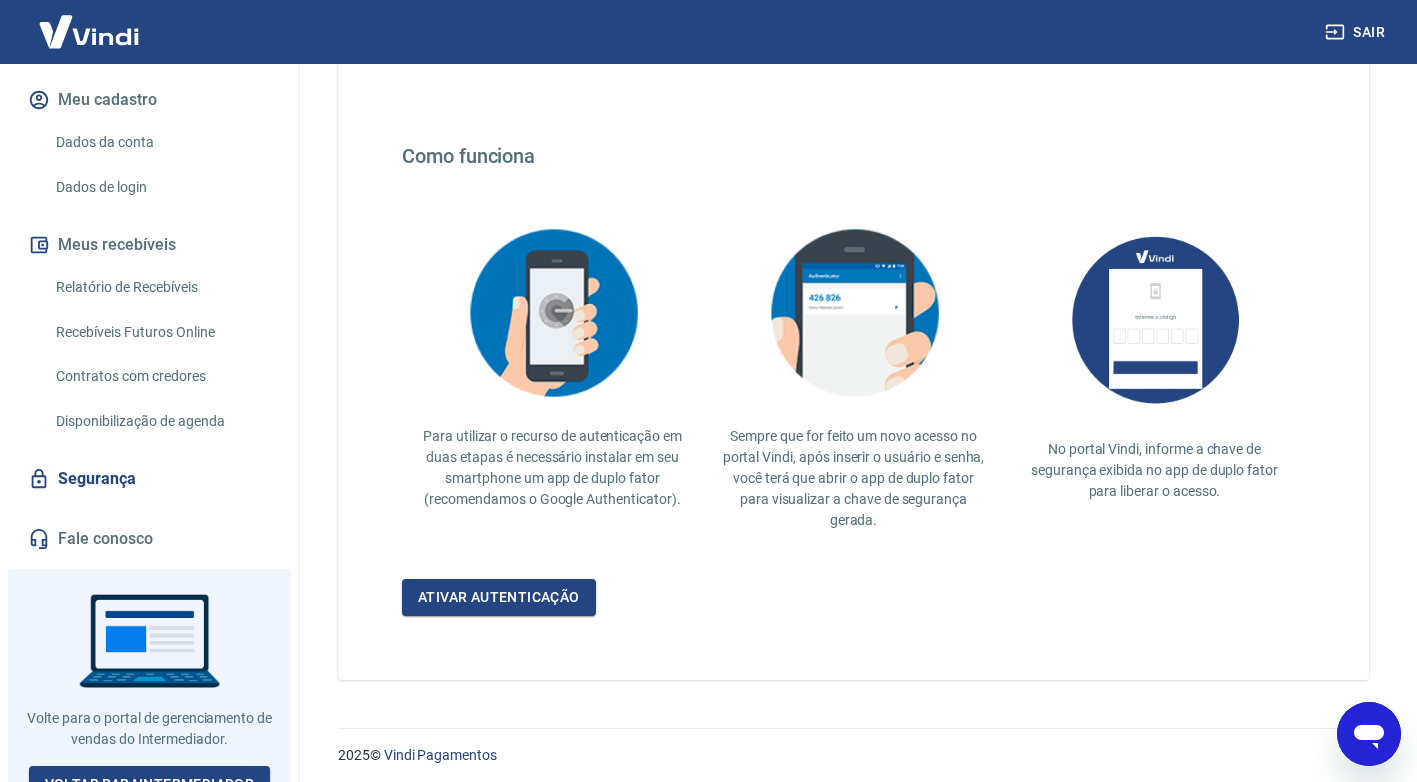 scroll, scrollTop: 324, scrollLeft: 0, axis: vertical 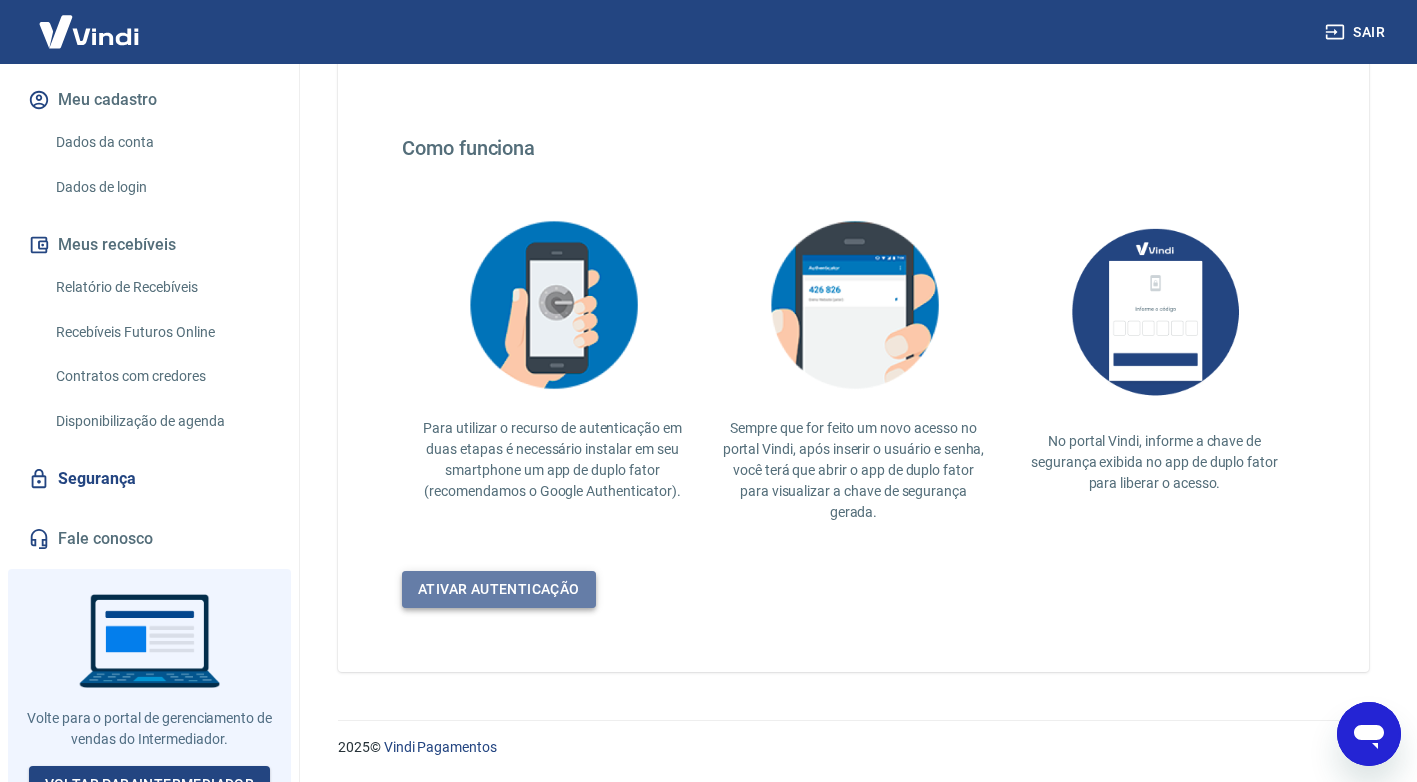 click on "Ativar autenticação" at bounding box center (499, 589) 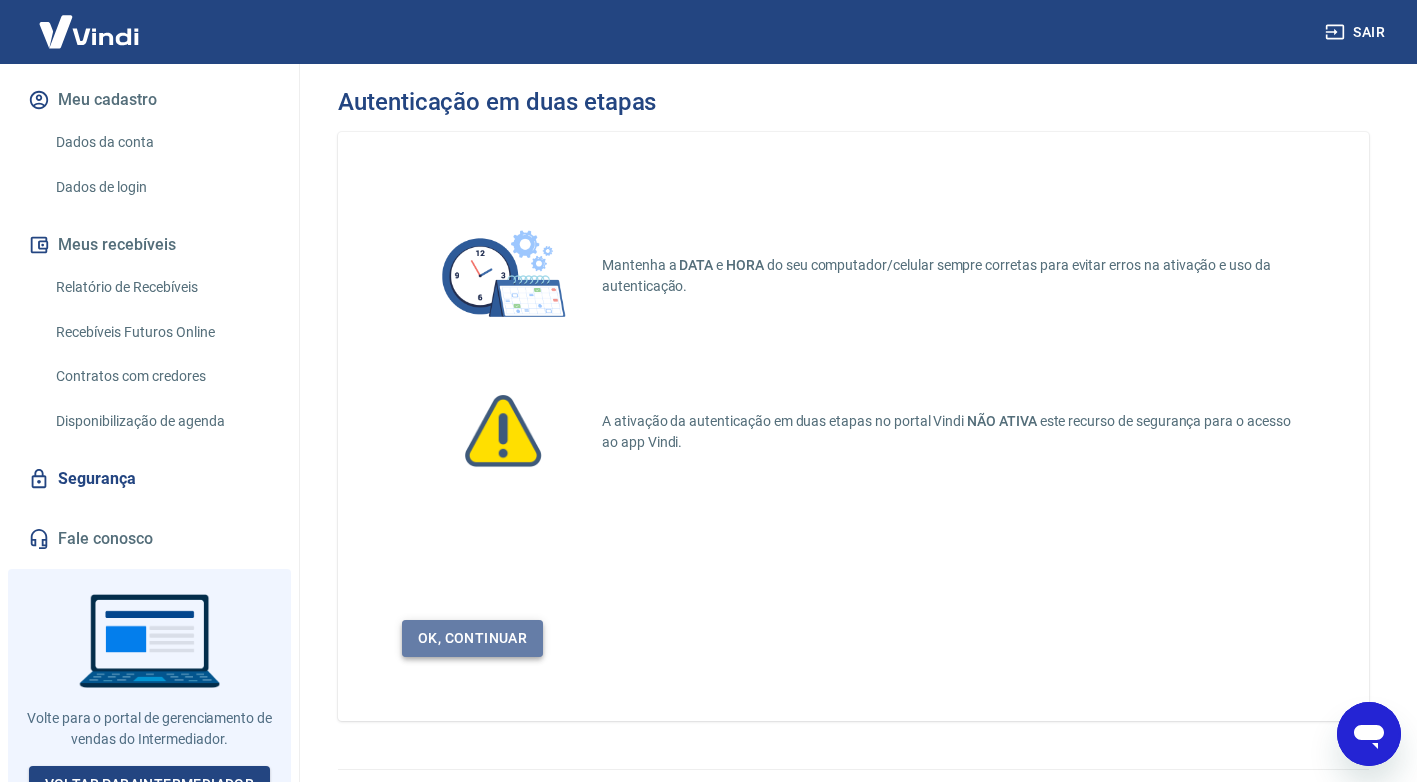 click on "Ok, continuar" at bounding box center (472, 638) 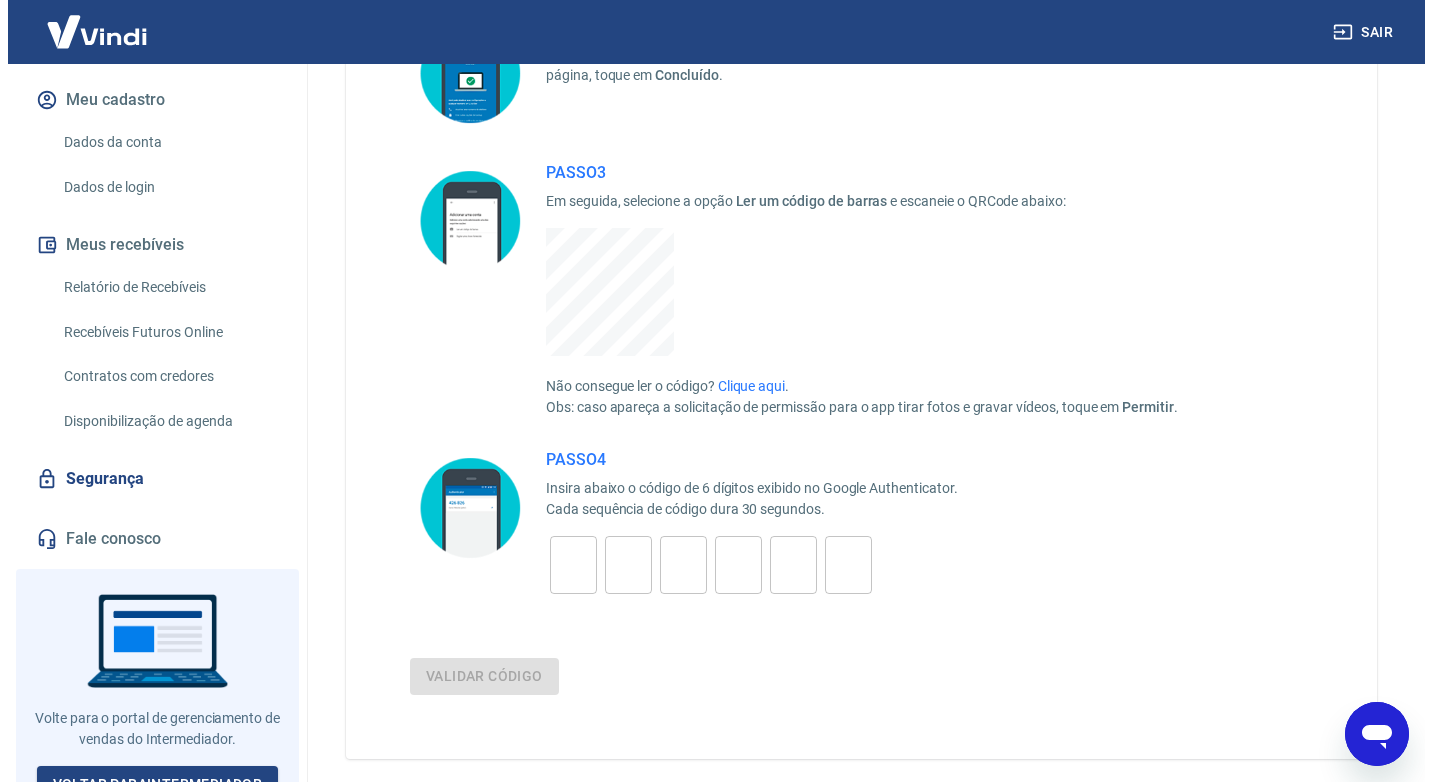 scroll, scrollTop: 400, scrollLeft: 0, axis: vertical 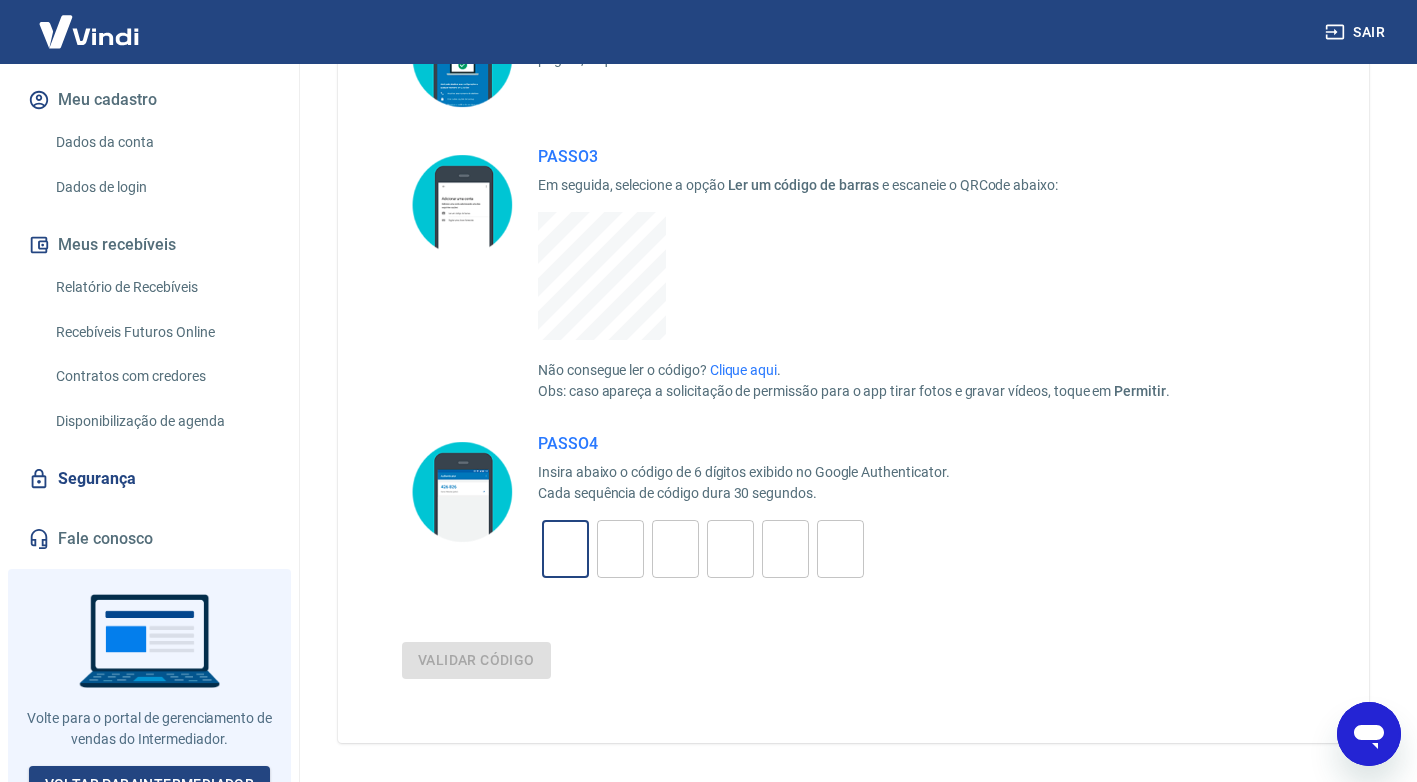 click at bounding box center [565, 549] 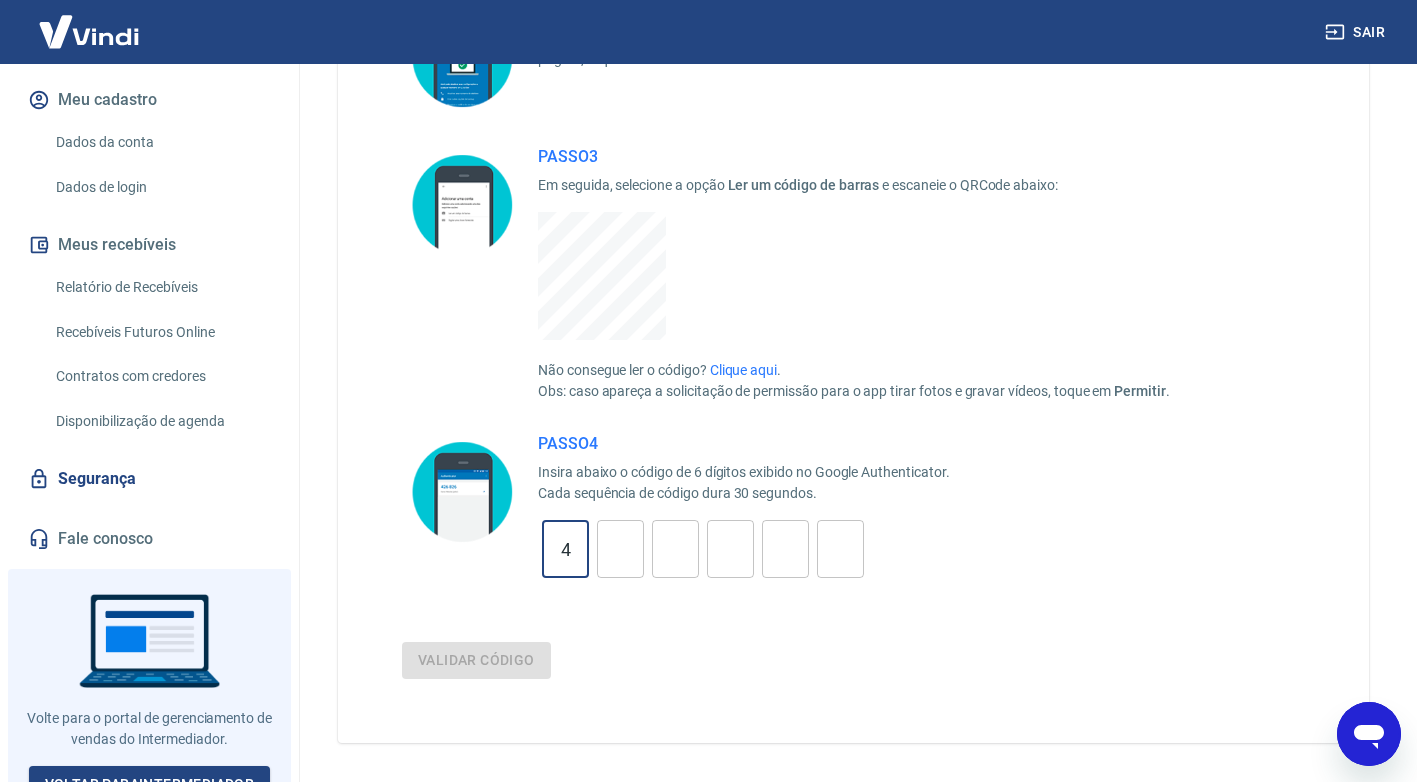 type on "4" 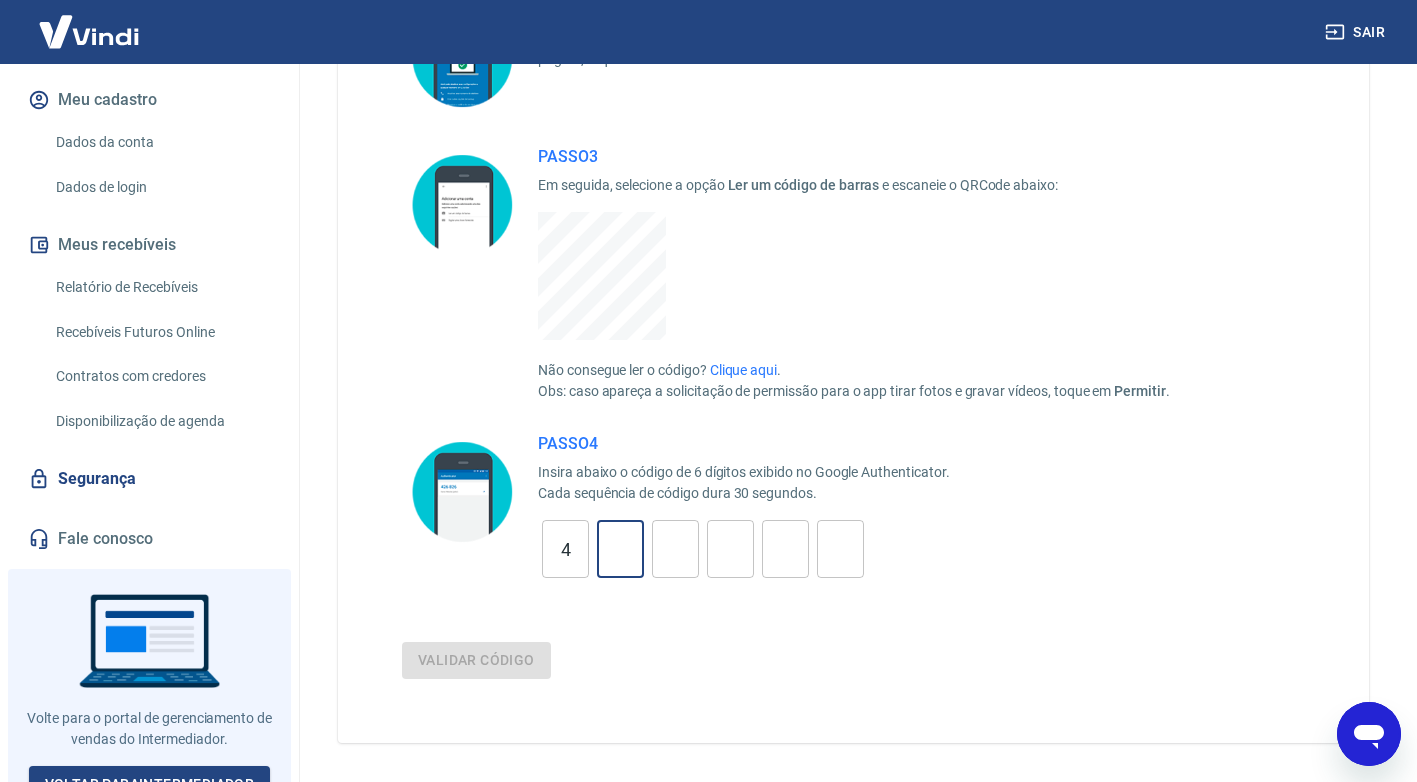 type on "0" 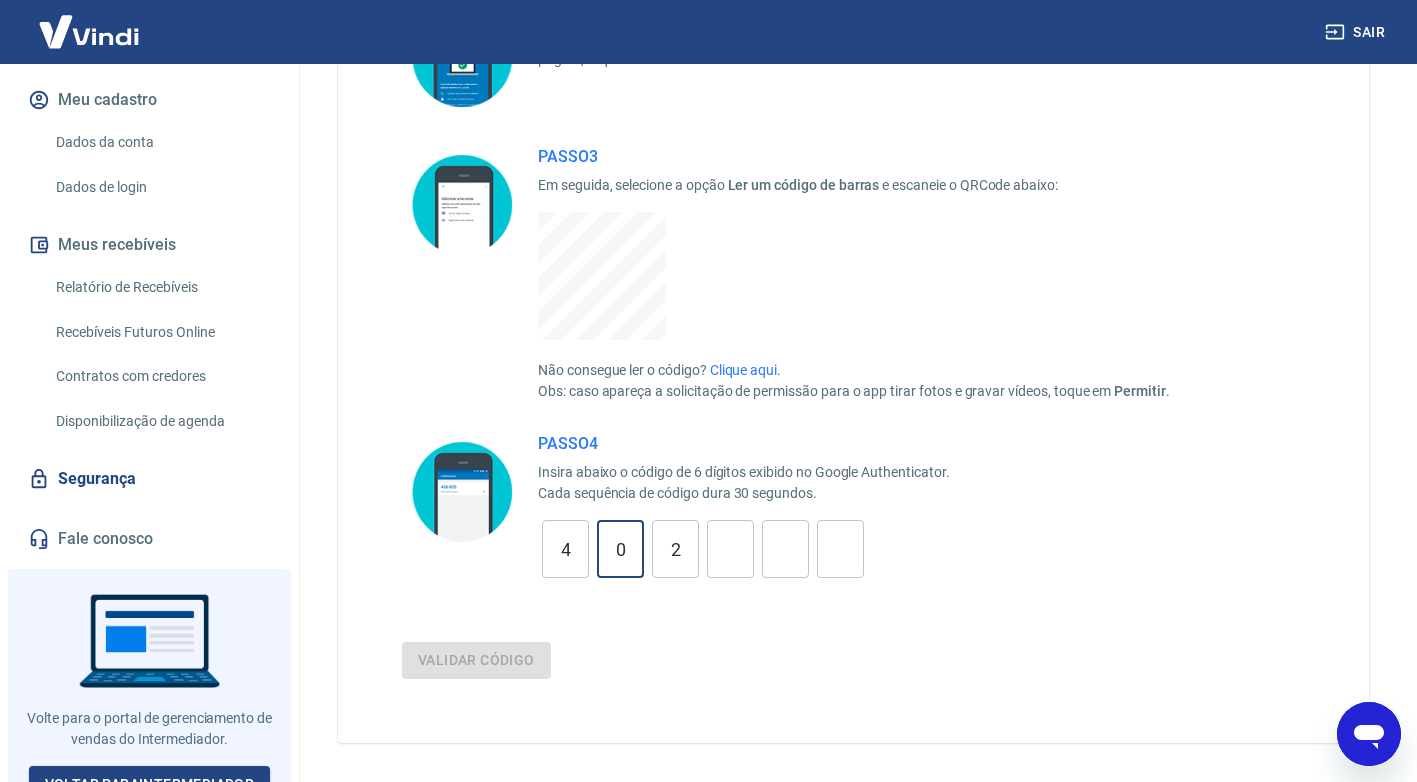 type on "2" 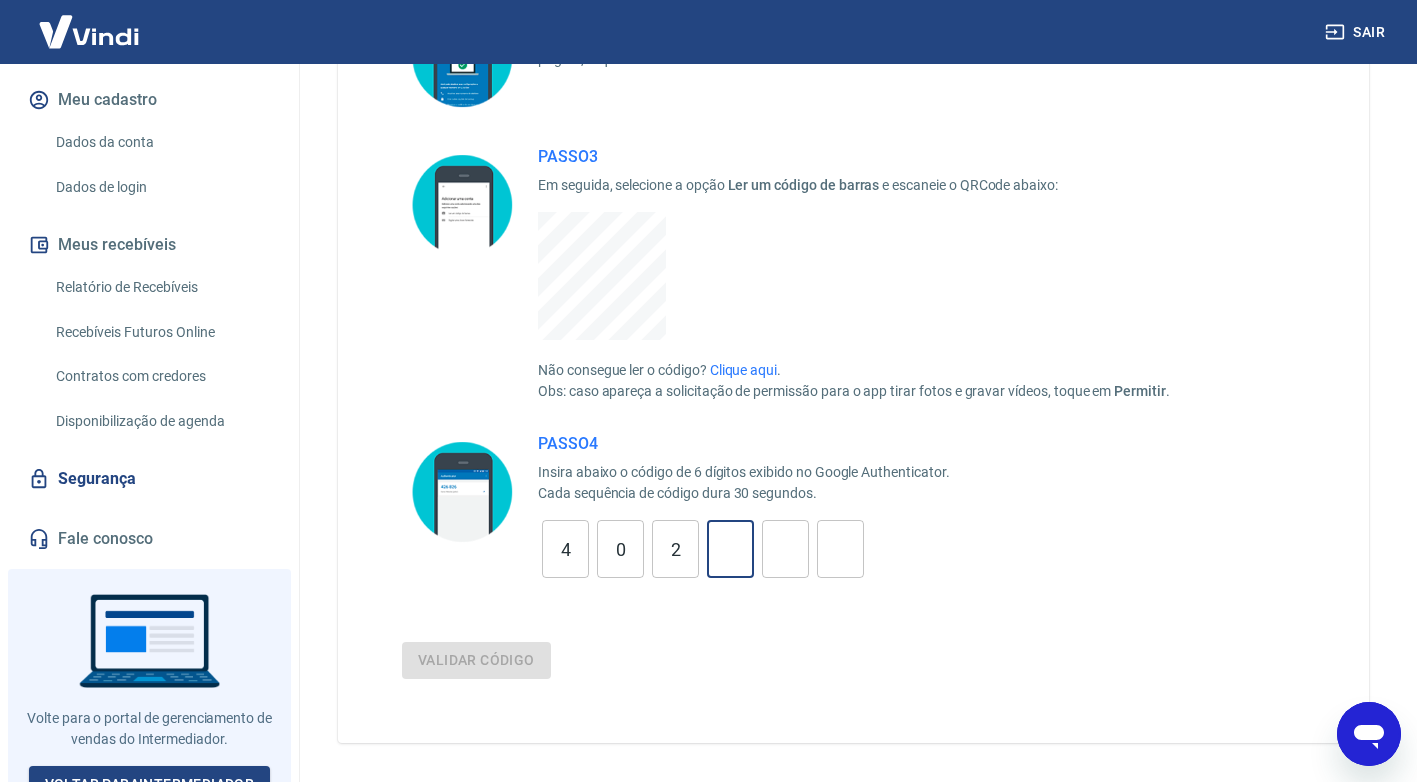type on "5" 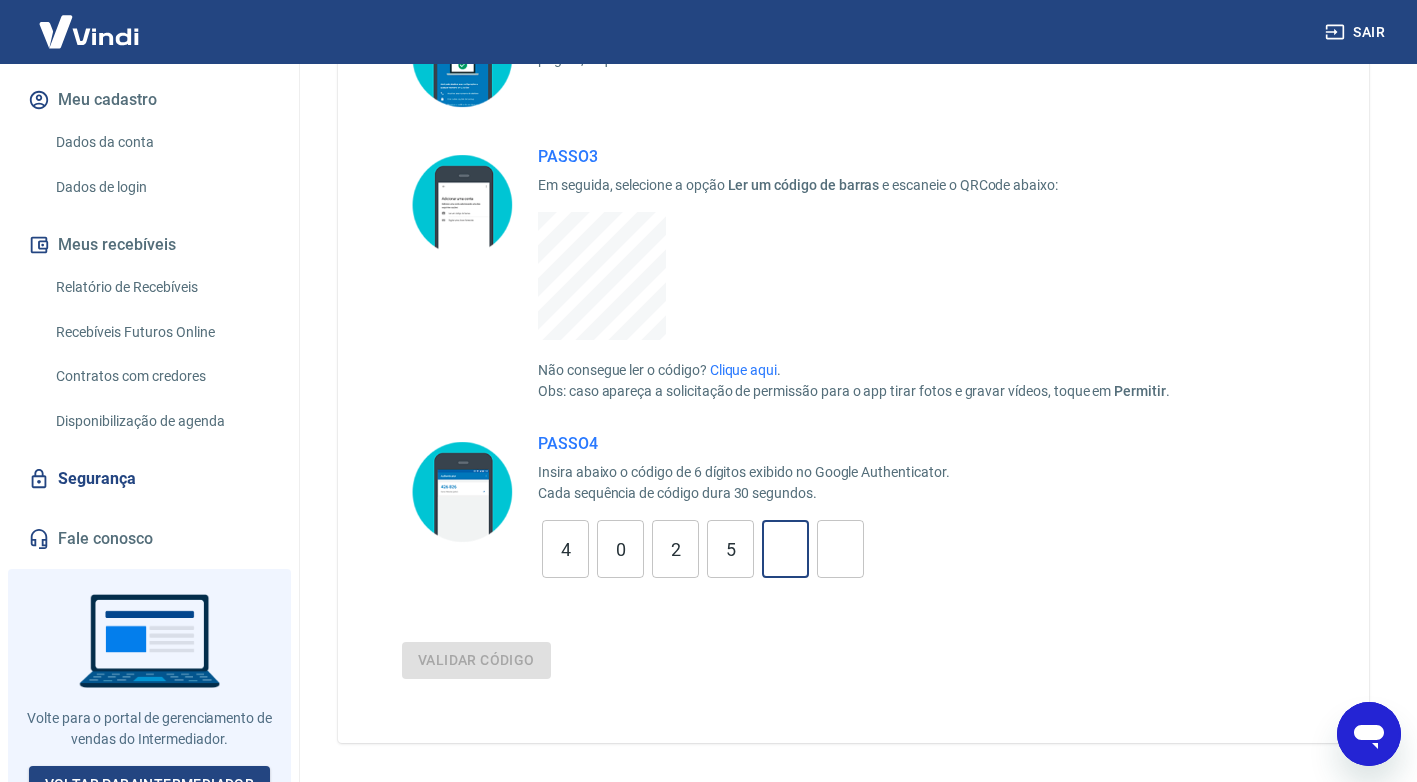 type on "3" 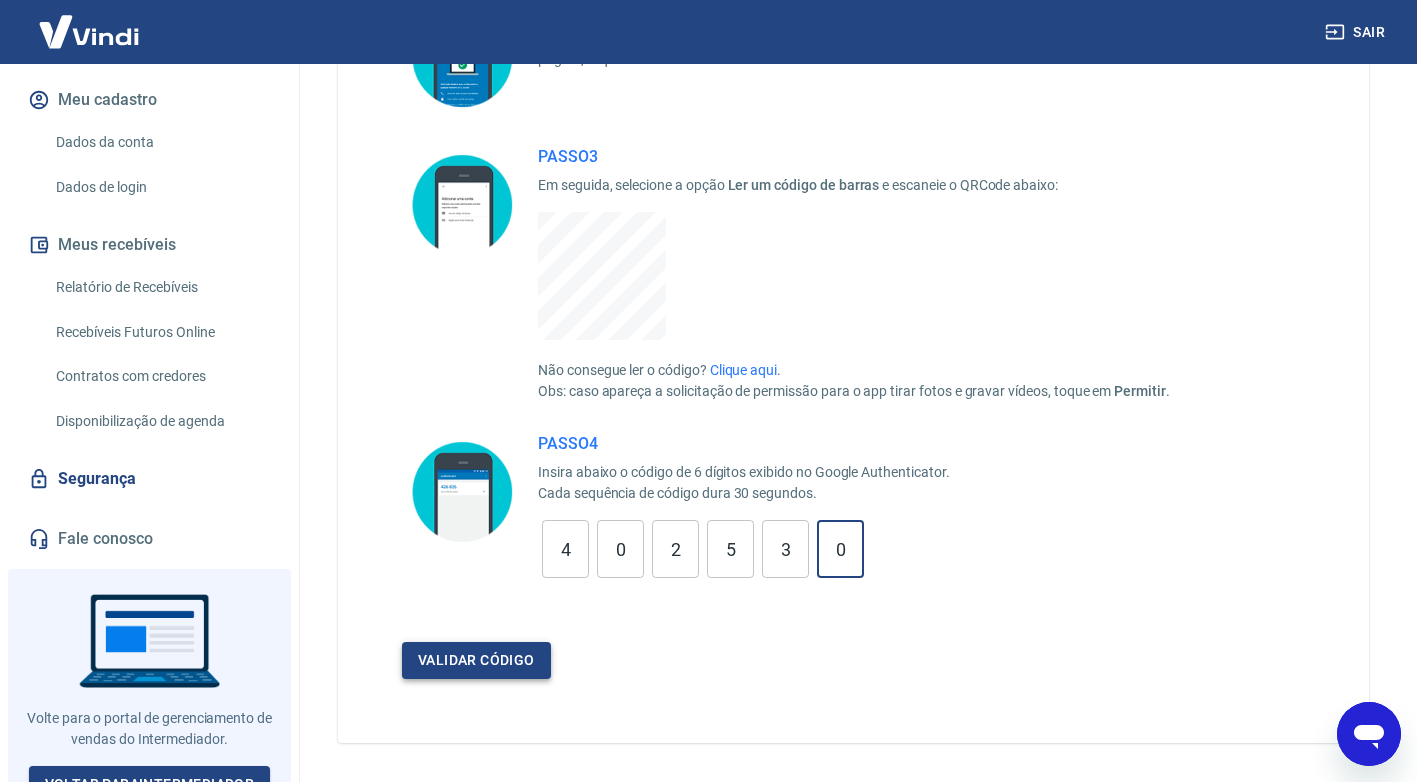 type on "0" 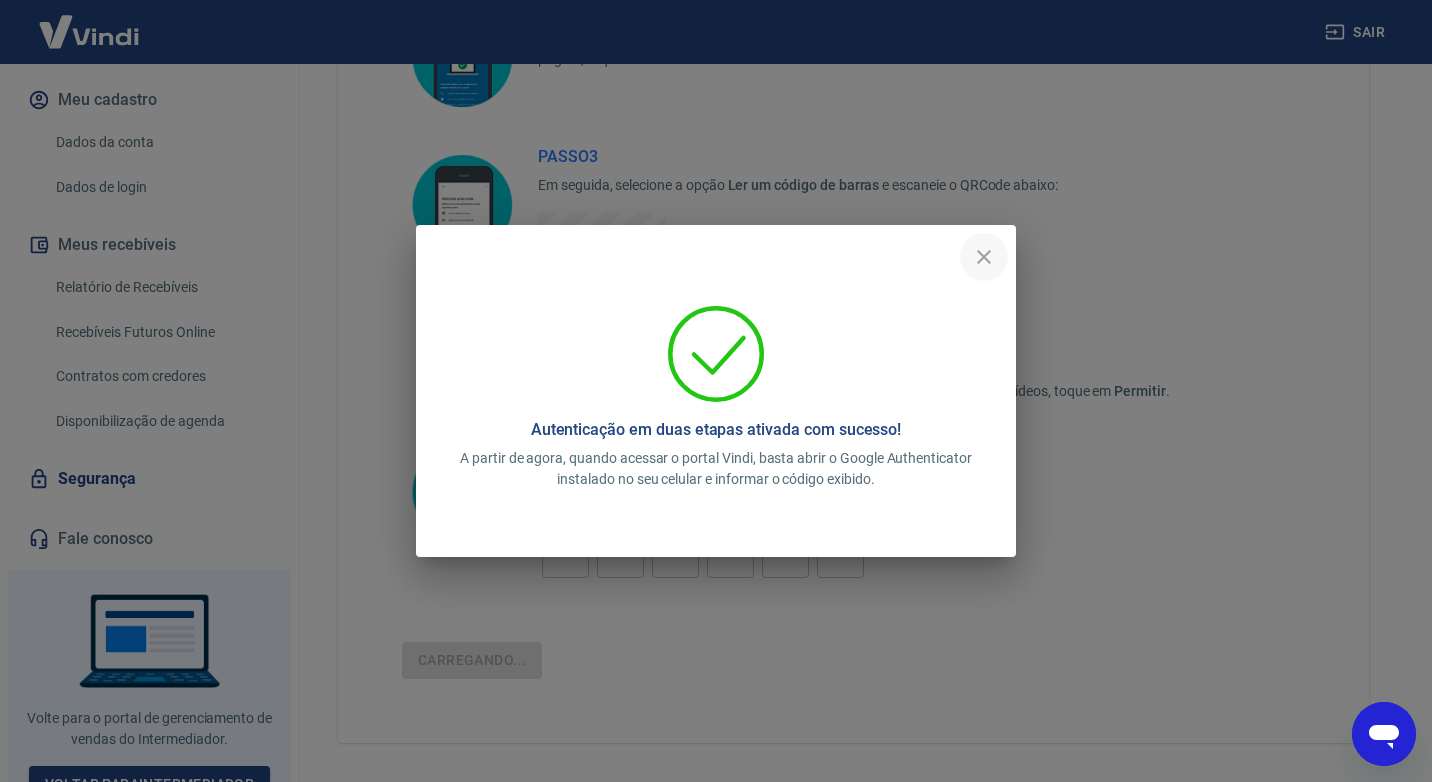 click at bounding box center [984, 257] 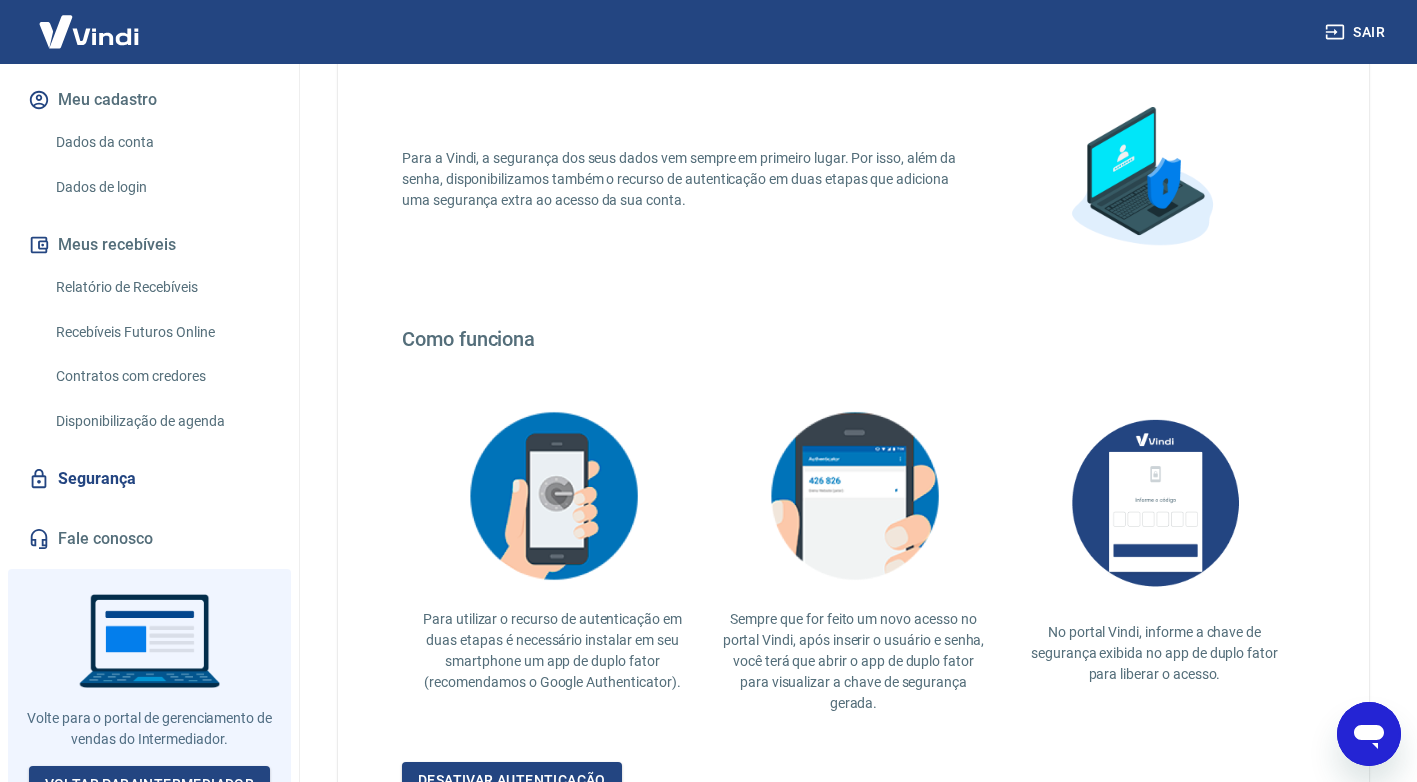scroll, scrollTop: 0, scrollLeft: 0, axis: both 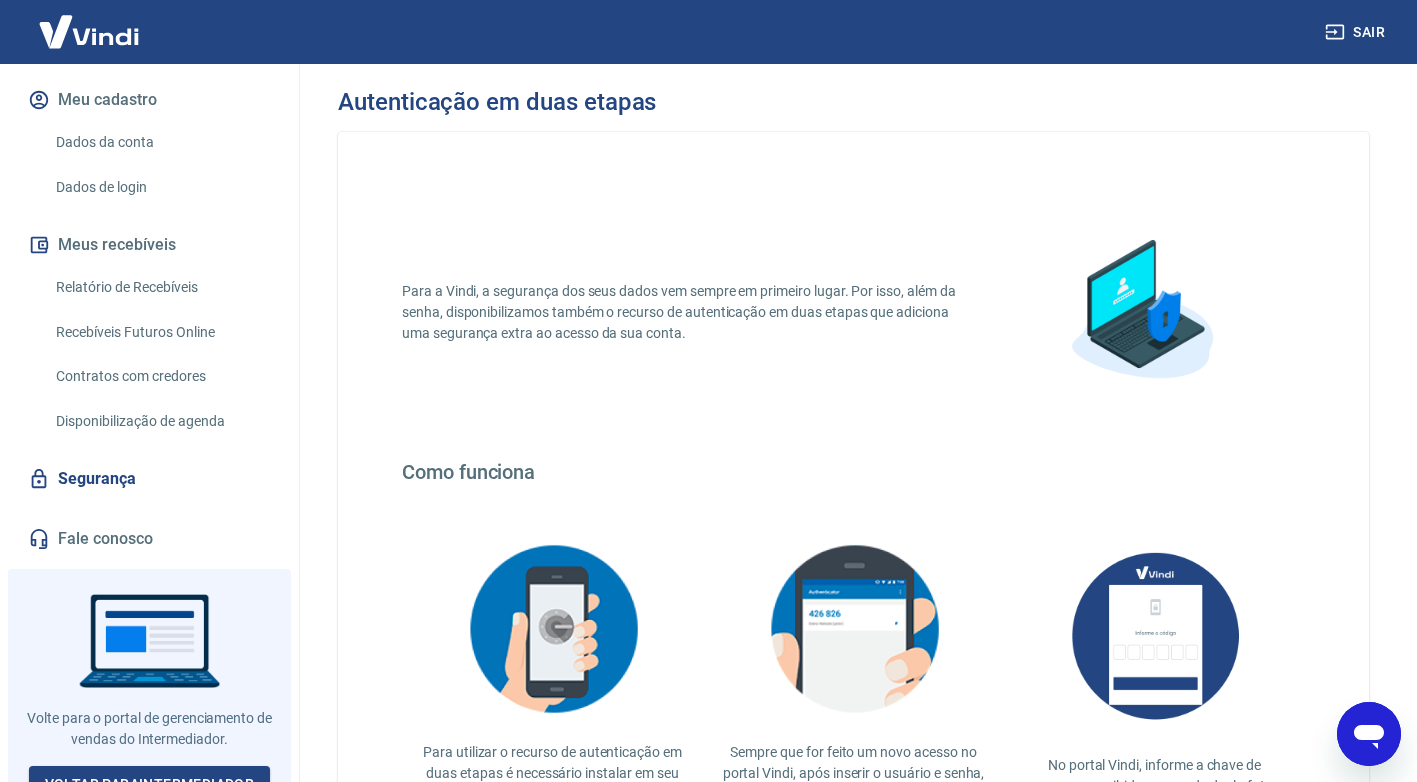 click at bounding box center [89, 31] 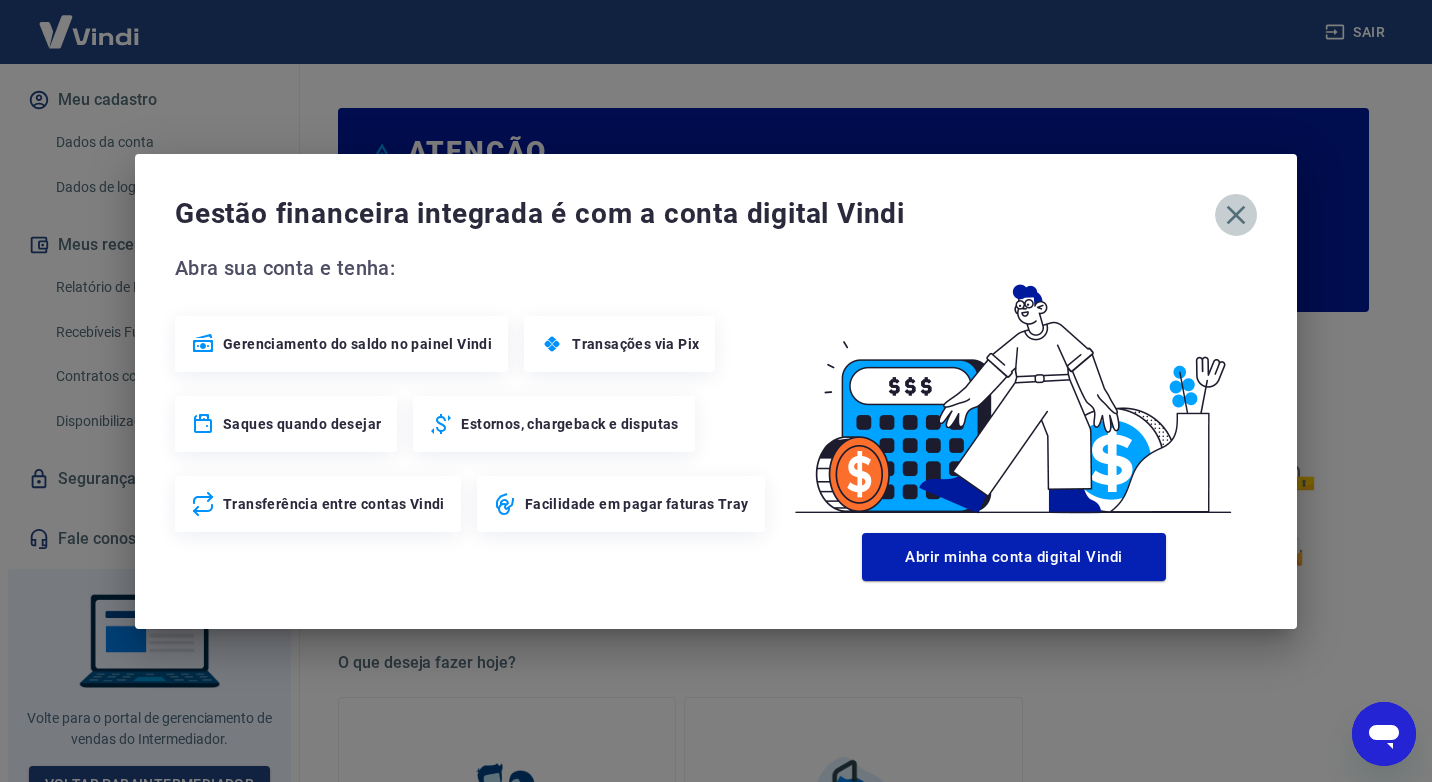 click 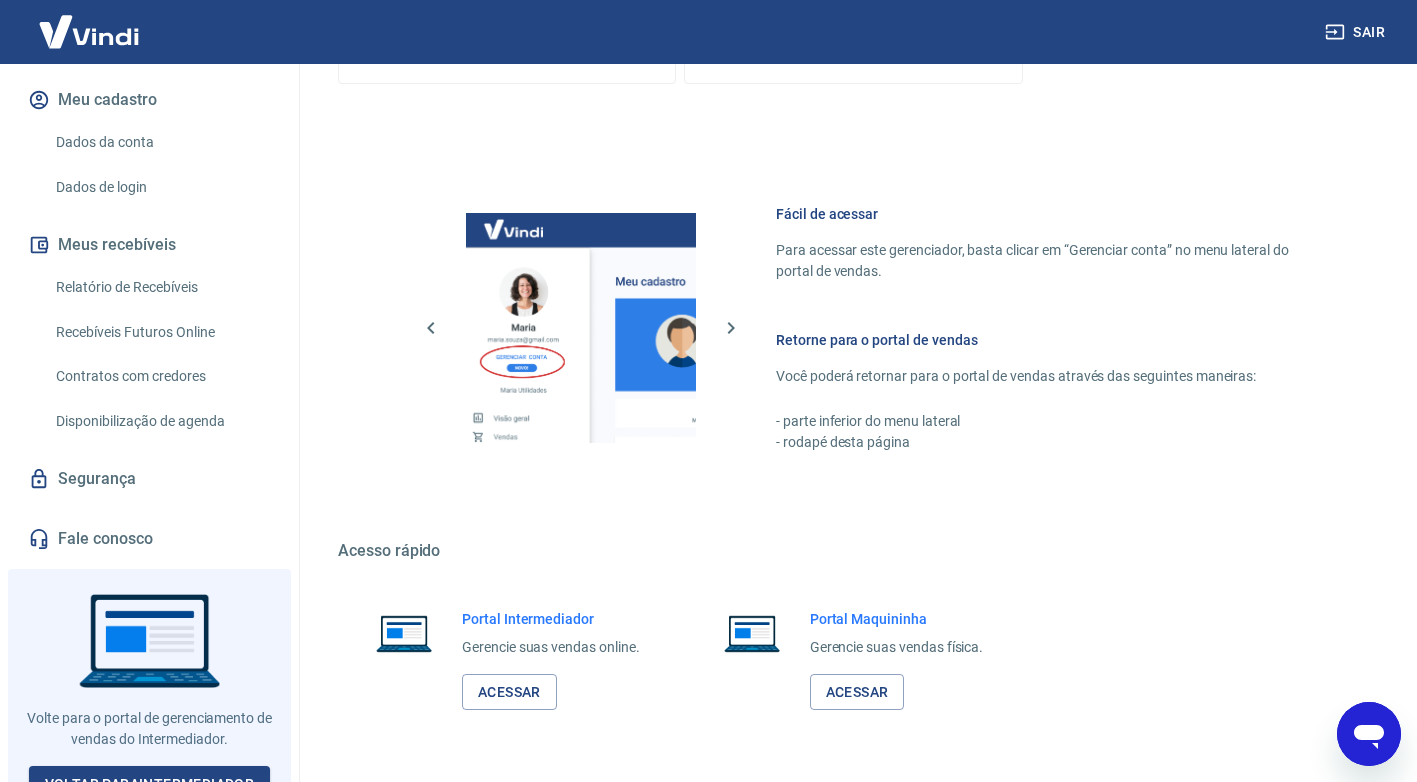 scroll, scrollTop: 1024, scrollLeft: 0, axis: vertical 